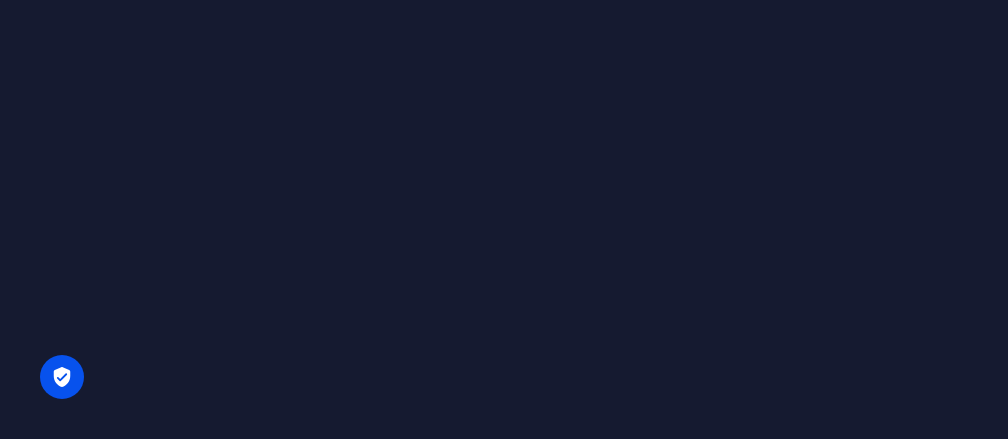 scroll, scrollTop: 0, scrollLeft: 0, axis: both 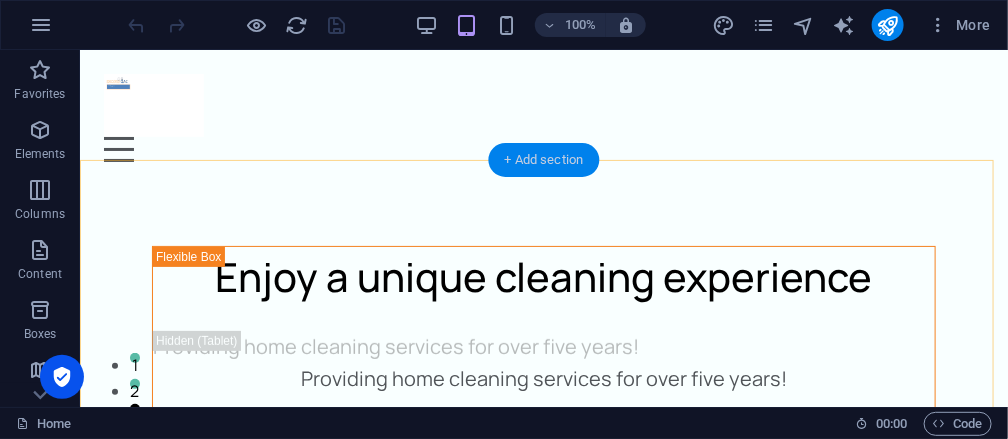 click on "+ Add section" at bounding box center (544, 160) 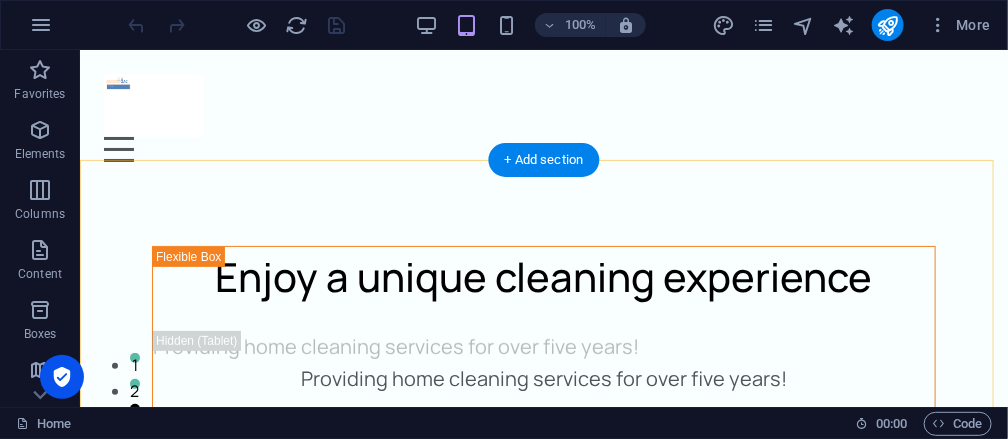 click on "Unequal Columns" at bounding box center [0, 0] 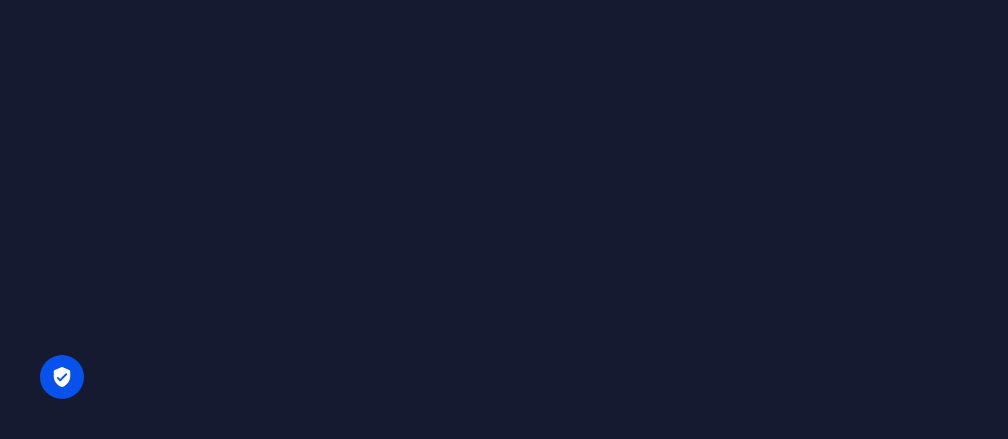 scroll, scrollTop: 0, scrollLeft: 0, axis: both 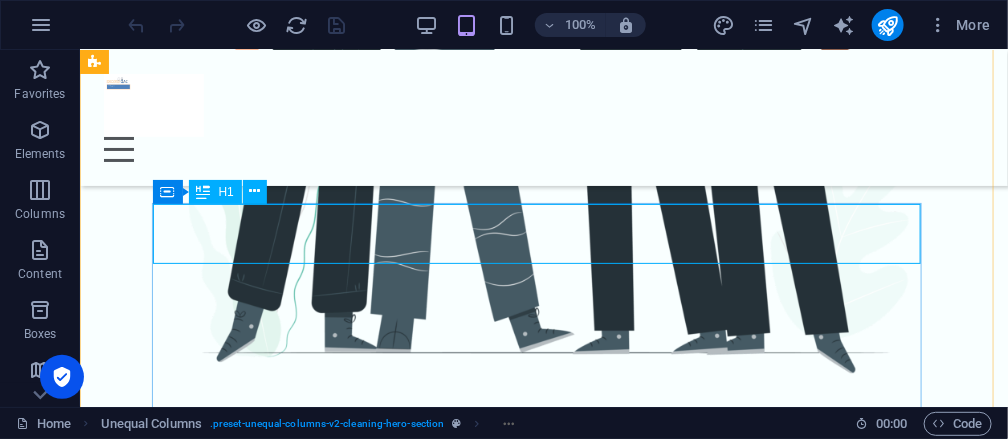 click on "Enjoy a unique cleaning experience" at bounding box center (543, -600) 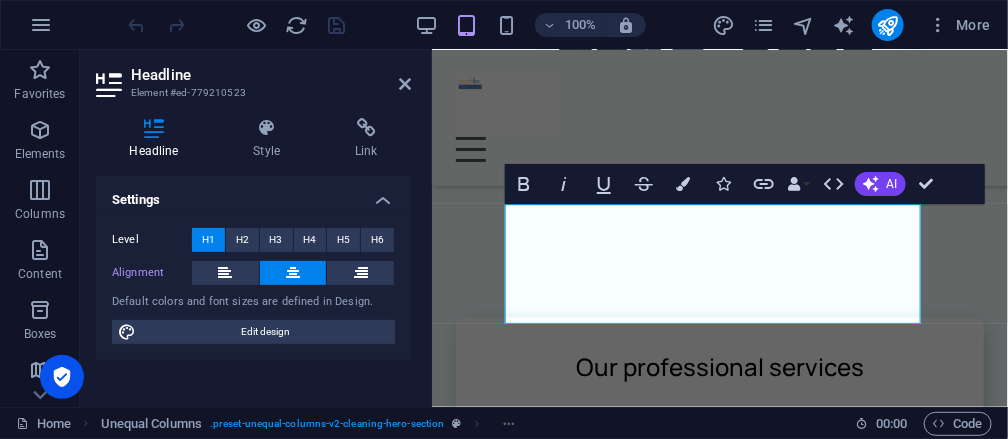 scroll, scrollTop: 498, scrollLeft: 0, axis: vertical 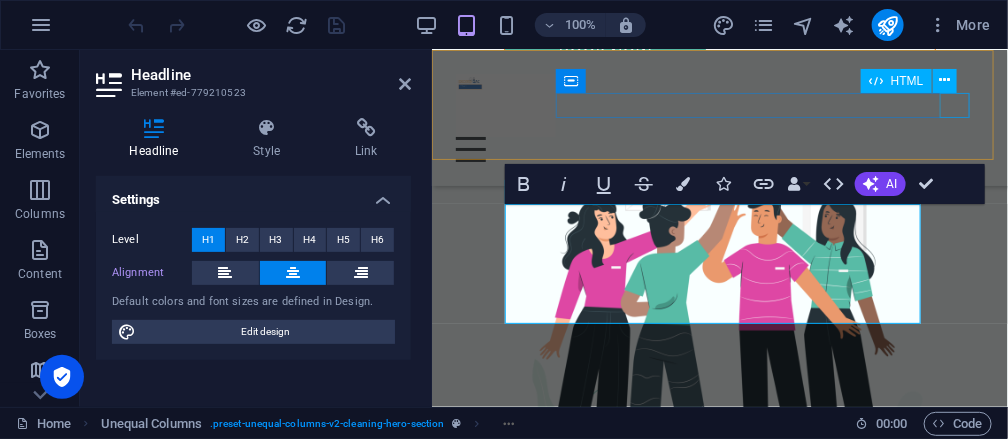 click at bounding box center [719, 148] 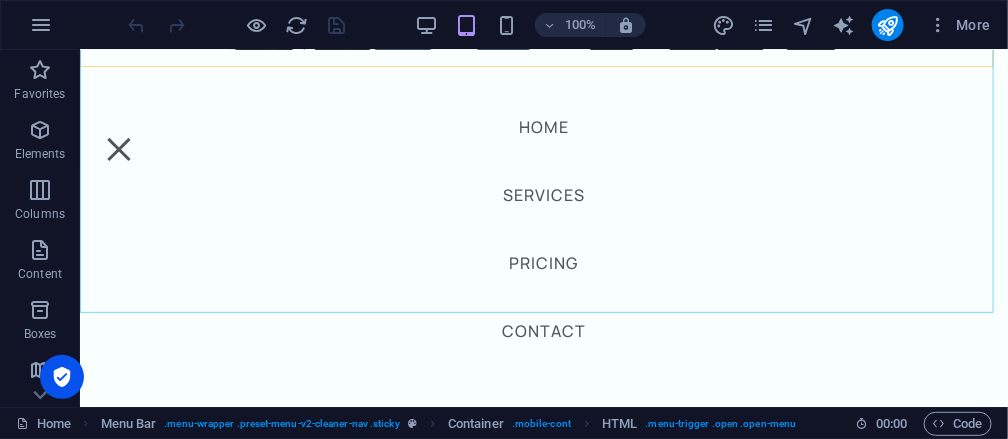 scroll, scrollTop: 1050, scrollLeft: 0, axis: vertical 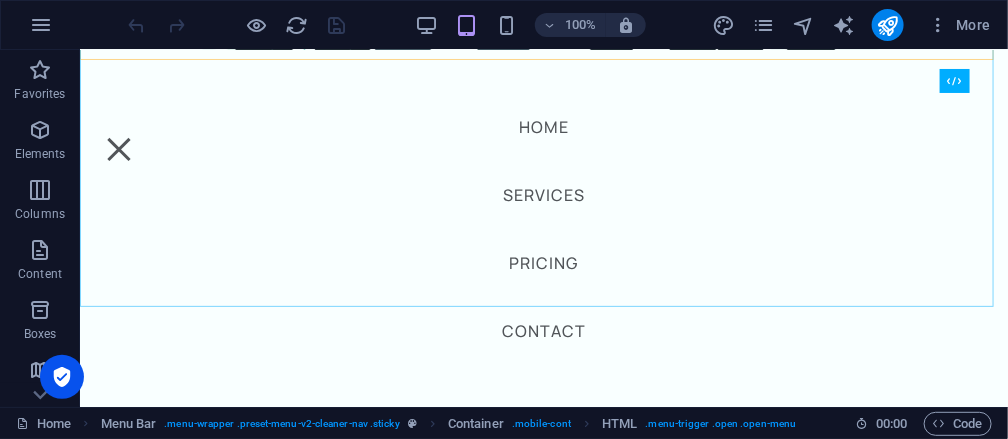 click on "Home Services Pricing Contact" at bounding box center [543, 227] 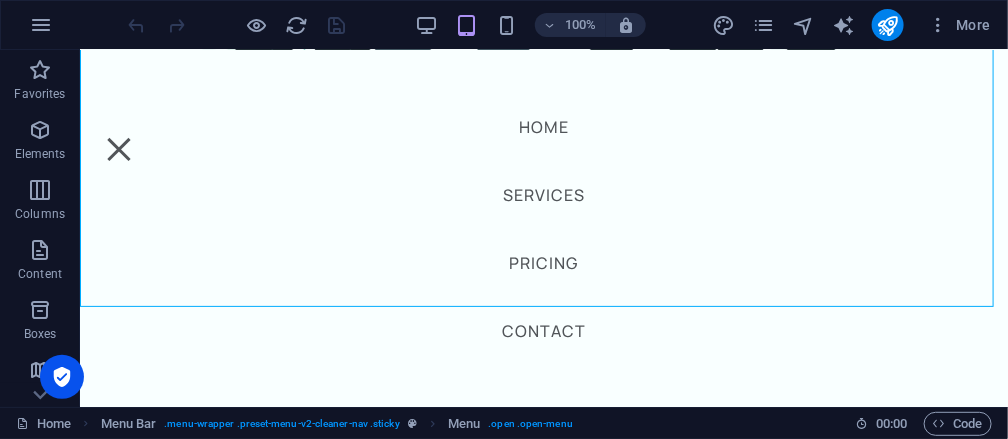 click on "Home Services Pricing Contact" at bounding box center [543, 227] 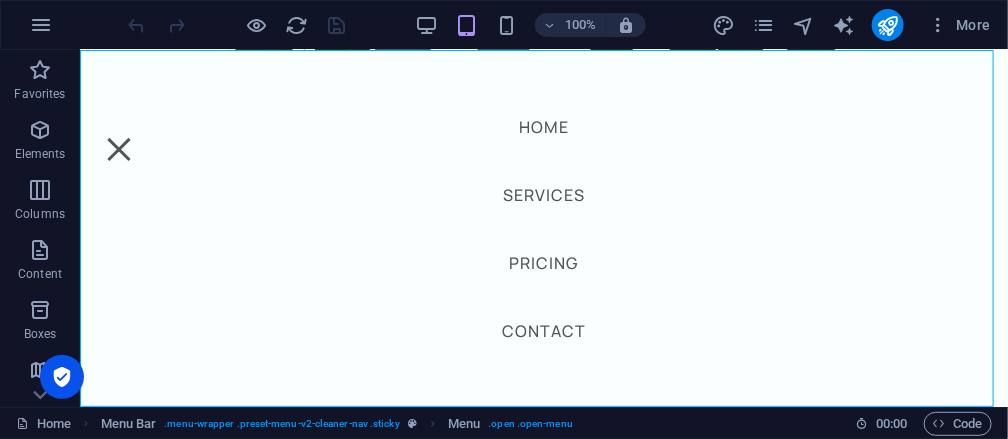 click on "Home Services Pricing Contact" at bounding box center (543, 227) 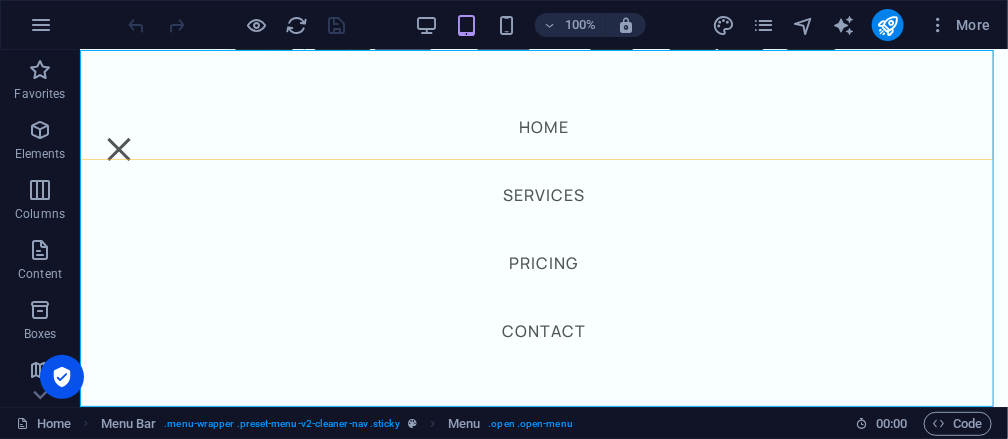 click on "Home Services Pricing Contact" at bounding box center [543, 227] 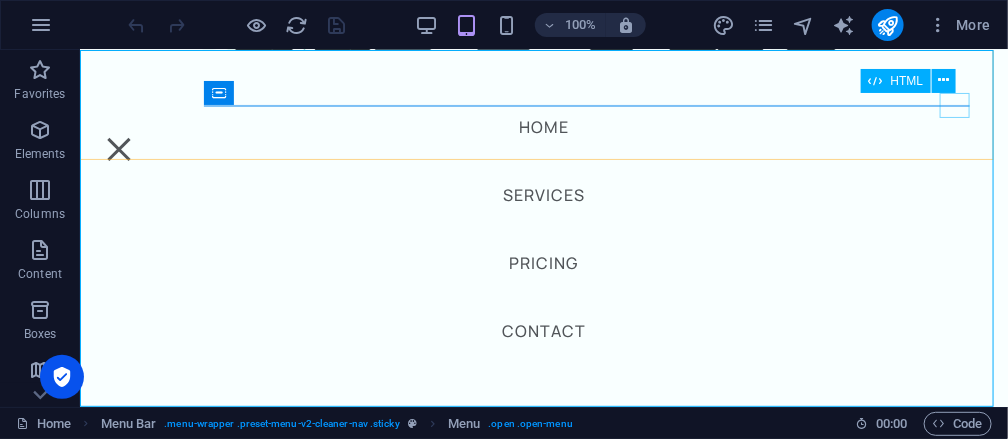 click at bounding box center (118, 148) 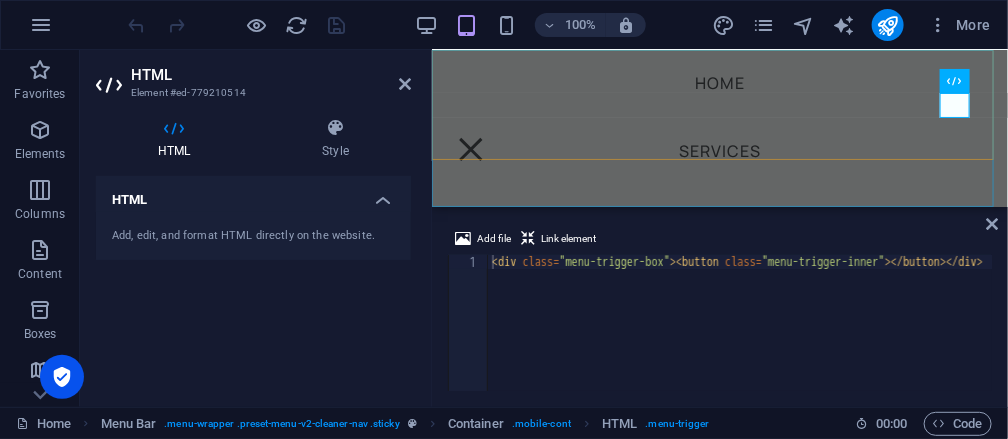 click on "Home Services Pricing Contact" at bounding box center (719, 127) 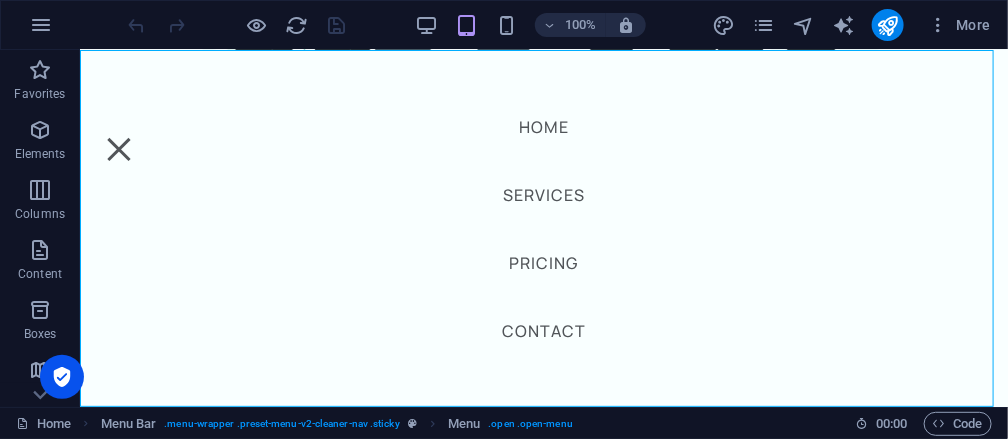 click on "Home Services Pricing Contact" at bounding box center [543, 227] 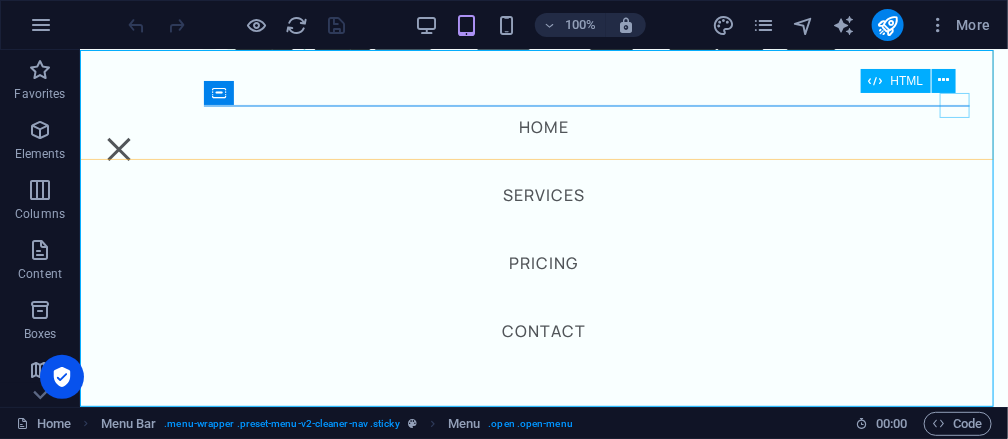 click at bounding box center (118, 148) 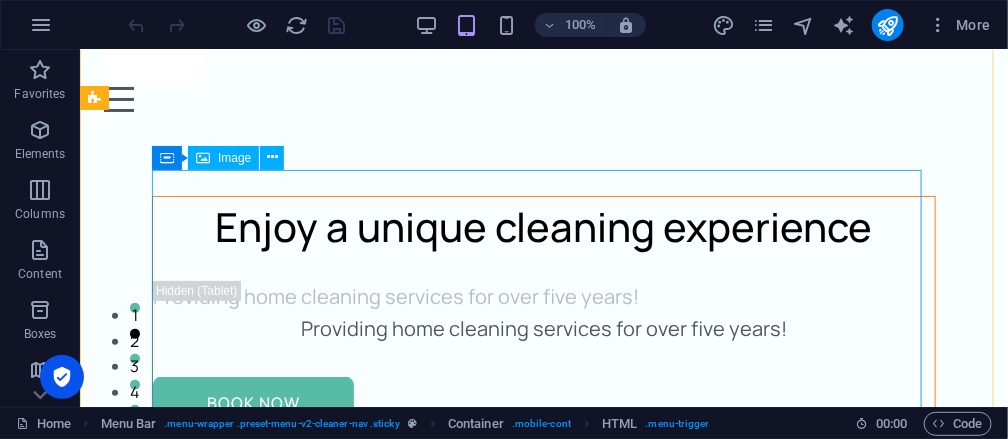 scroll, scrollTop: 0, scrollLeft: 0, axis: both 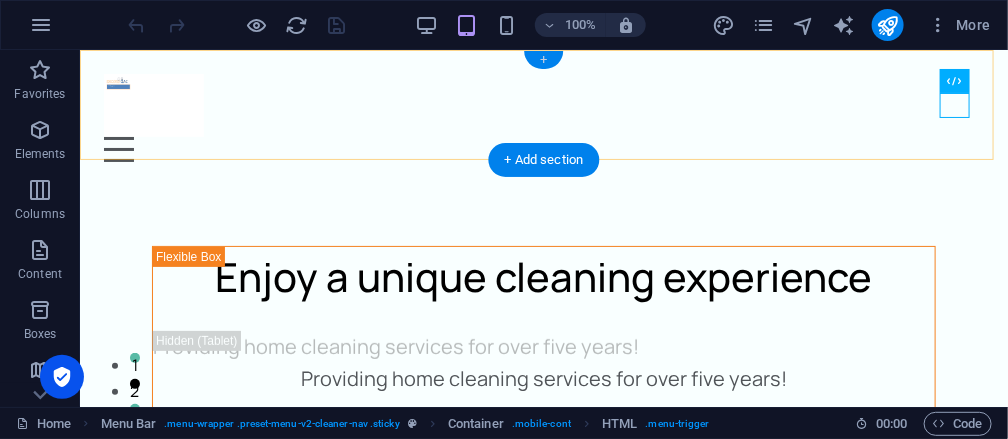 click on "+" at bounding box center [543, 60] 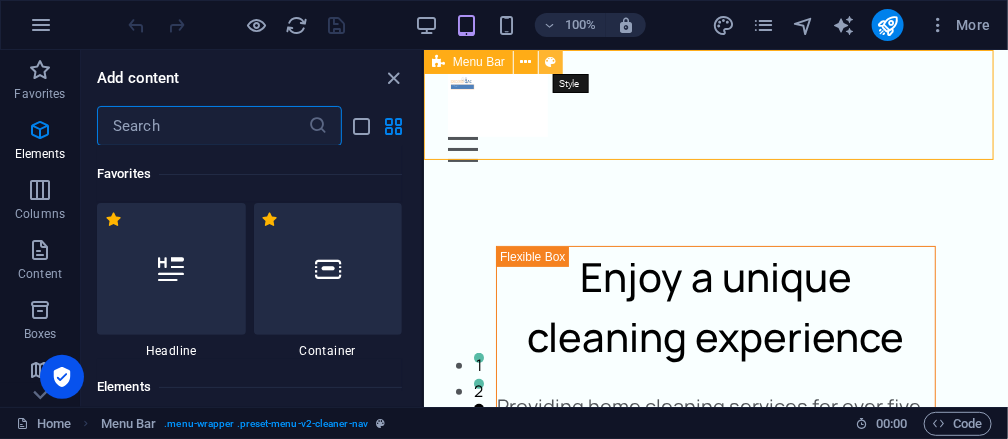 scroll, scrollTop: 3498, scrollLeft: 0, axis: vertical 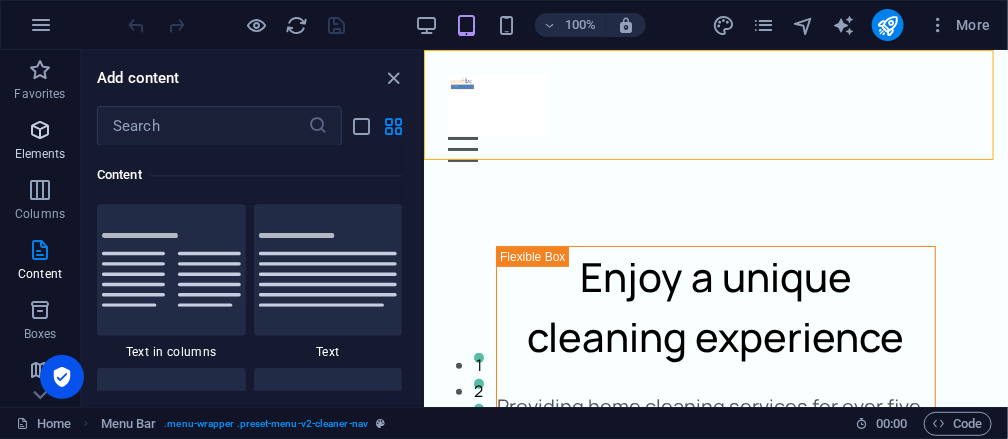 click at bounding box center (40, 130) 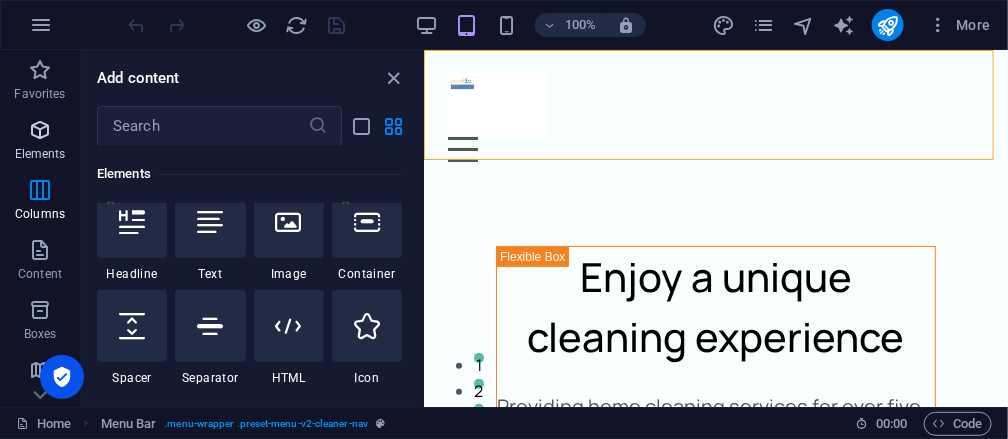 scroll, scrollTop: 212, scrollLeft: 0, axis: vertical 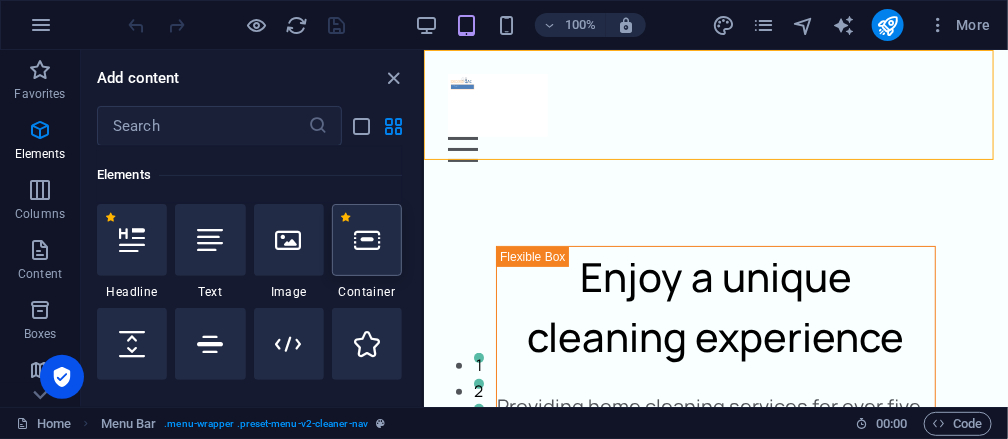 click at bounding box center [367, 240] 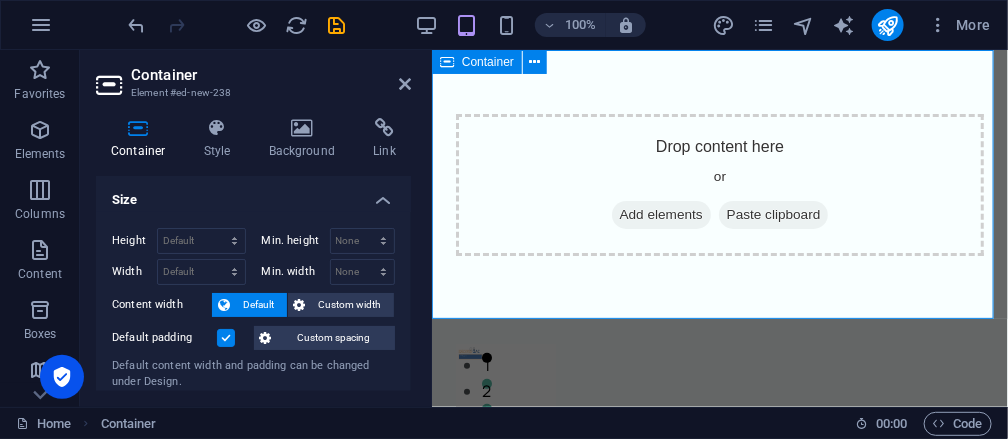 click on "Add elements" at bounding box center (660, 214) 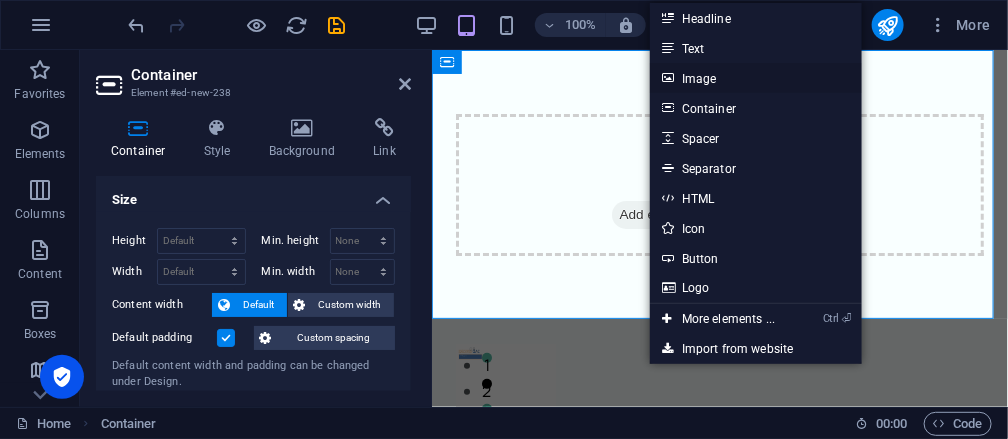 drag, startPoint x: 259, startPoint y: 26, endPoint x: 690, endPoint y: 76, distance: 433.89053 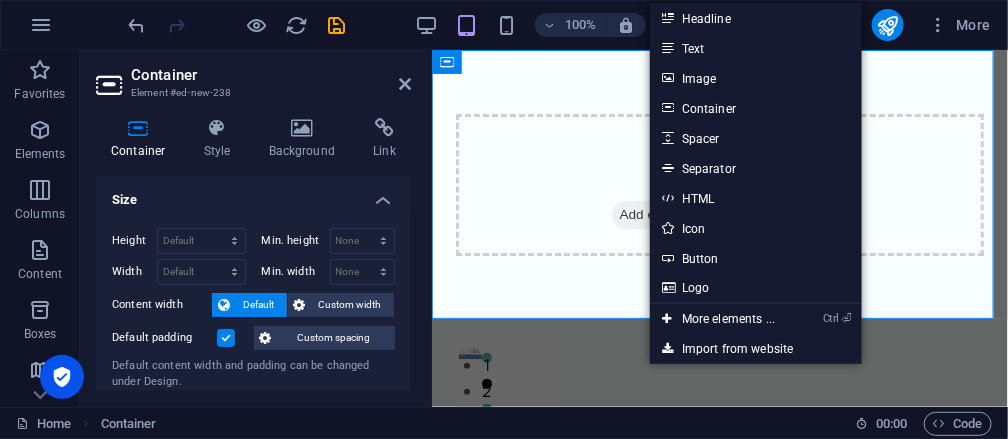 drag, startPoint x: 1121, startPoint y: 125, endPoint x: 690, endPoint y: 75, distance: 433.89053 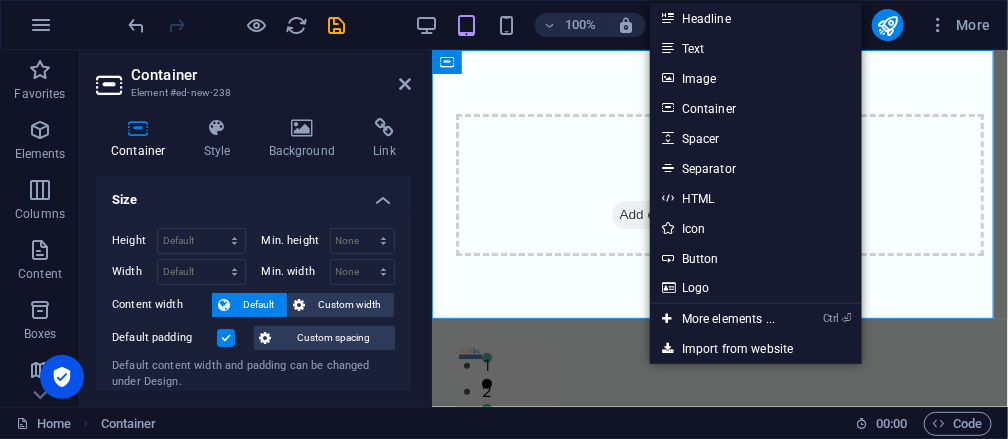 click on "Drop content here or  Add elements  Paste clipboard" at bounding box center [719, 184] 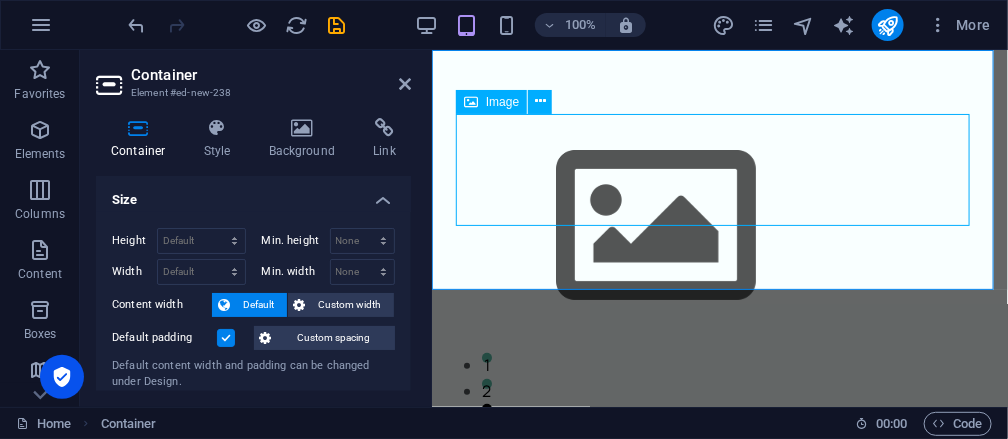 click at bounding box center (719, 225) 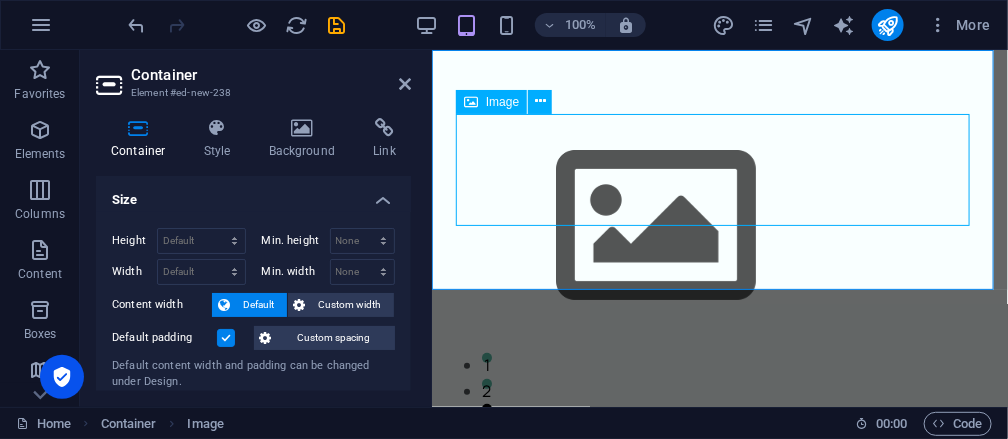 click at bounding box center (719, 225) 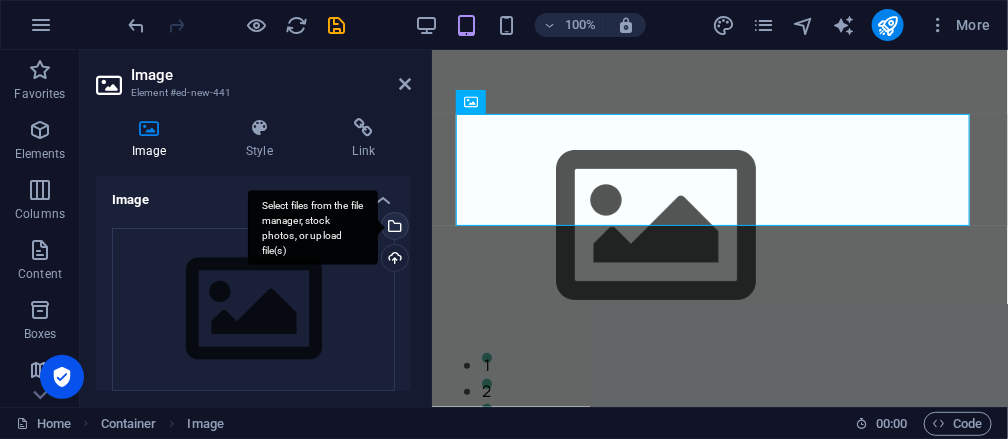 click on "Select files from the file manager, stock photos, or upload file(s)" at bounding box center (393, 228) 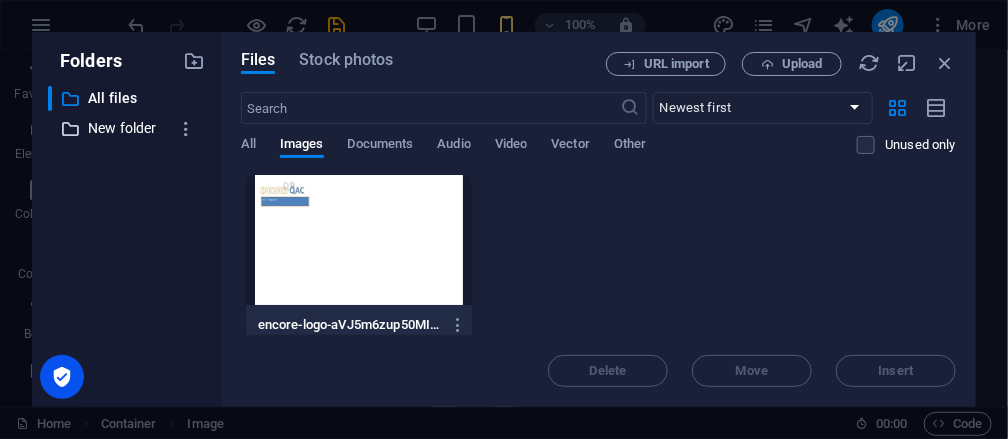 click on "New folder" at bounding box center [128, 128] 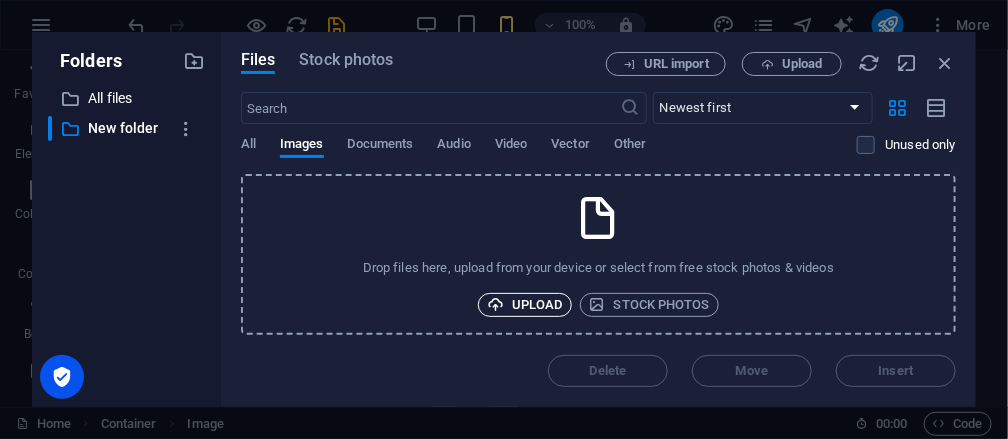 click on "Upload" at bounding box center (525, 305) 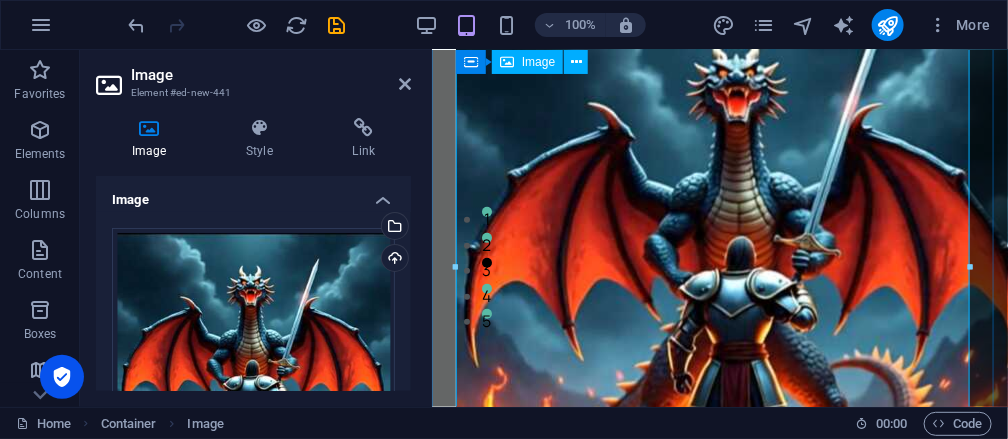scroll, scrollTop: 200, scrollLeft: 0, axis: vertical 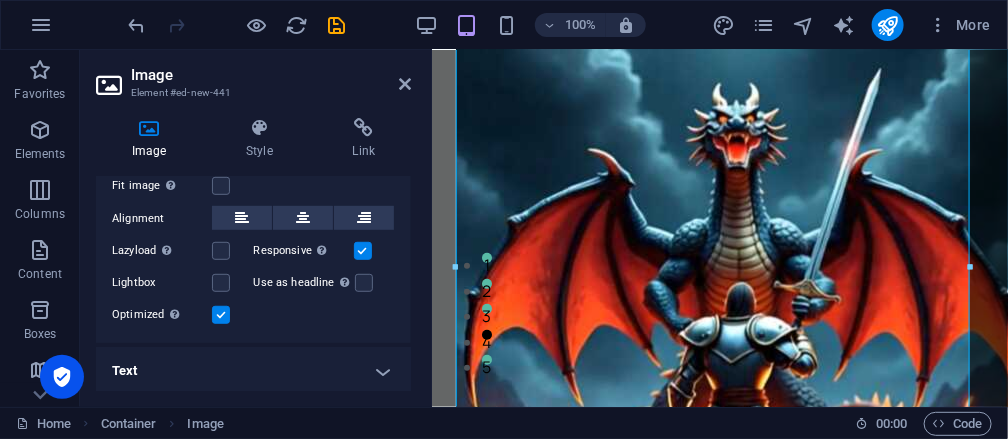 click on "Text" at bounding box center [253, 371] 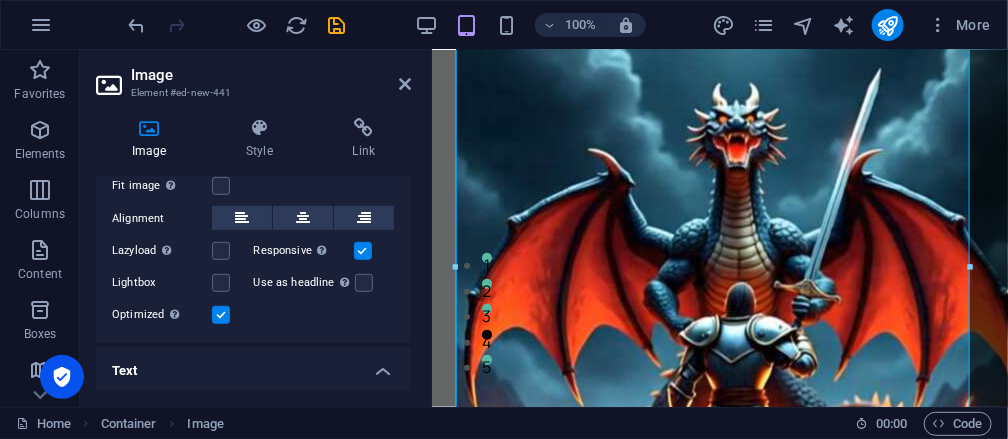 click on "Text" at bounding box center (253, 365) 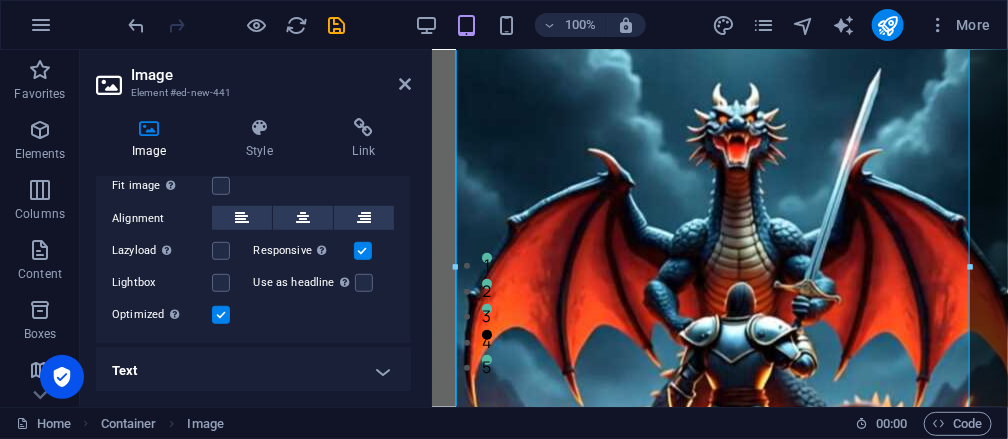 click on "Text" at bounding box center (253, 371) 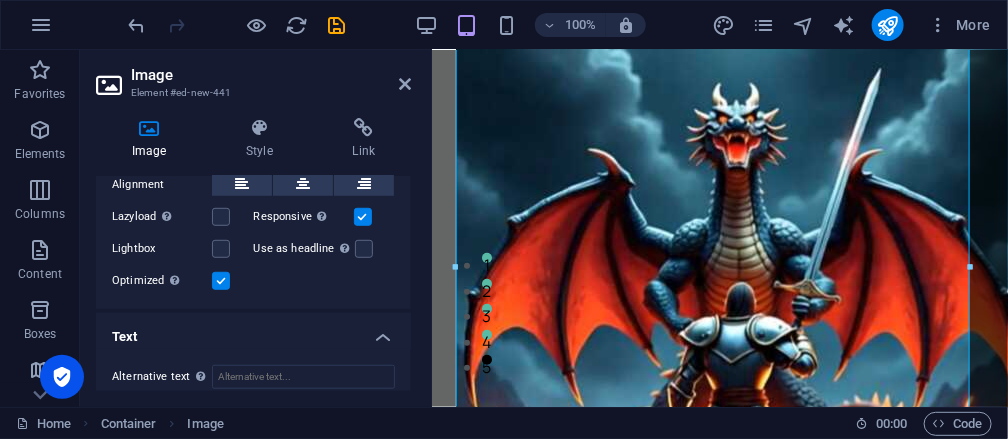 scroll, scrollTop: 500, scrollLeft: 0, axis: vertical 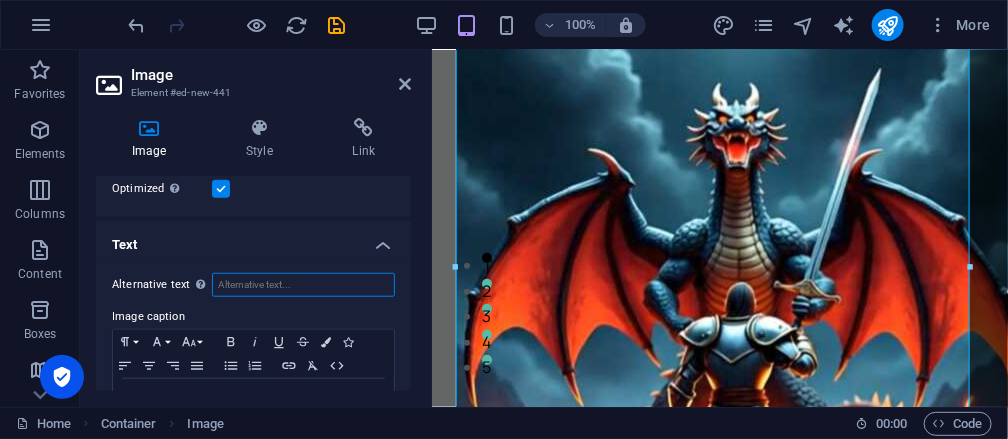 click on "Alternative text The alternative text is used by devices that cannot display images (e.g. image search engines) and should be added to every image to improve website accessibility." at bounding box center [303, 285] 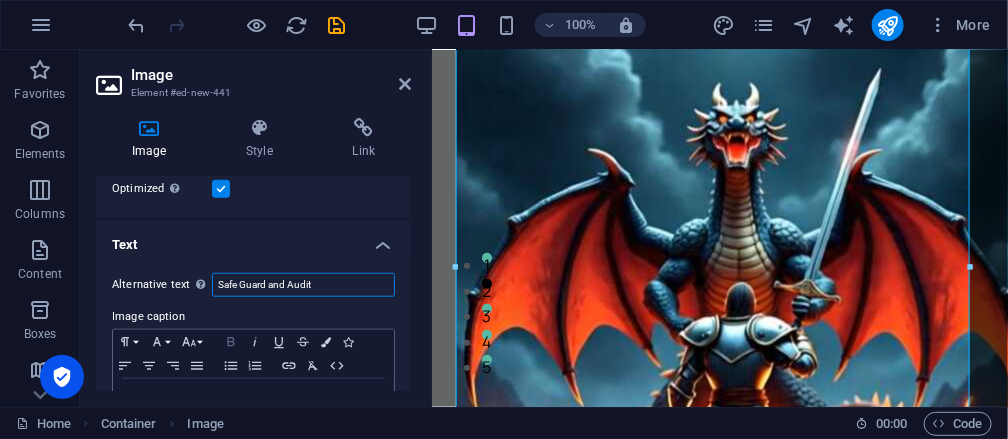 type on "Safe Guard and Audit" 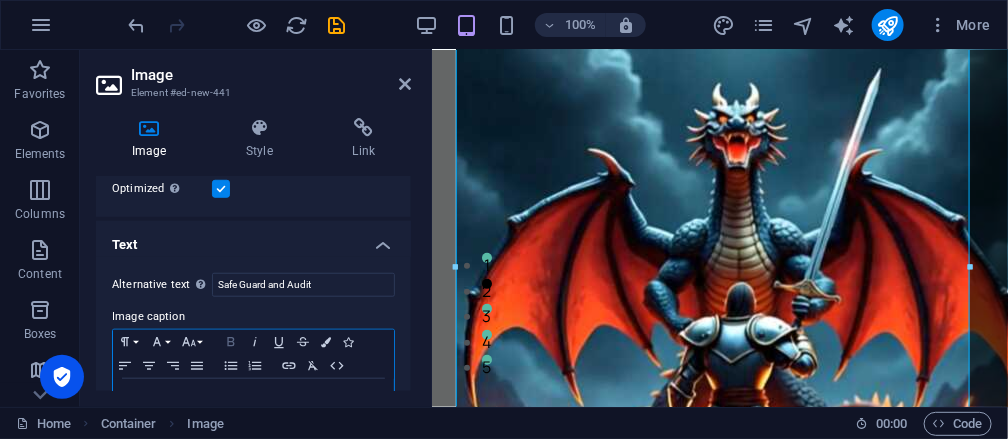 click 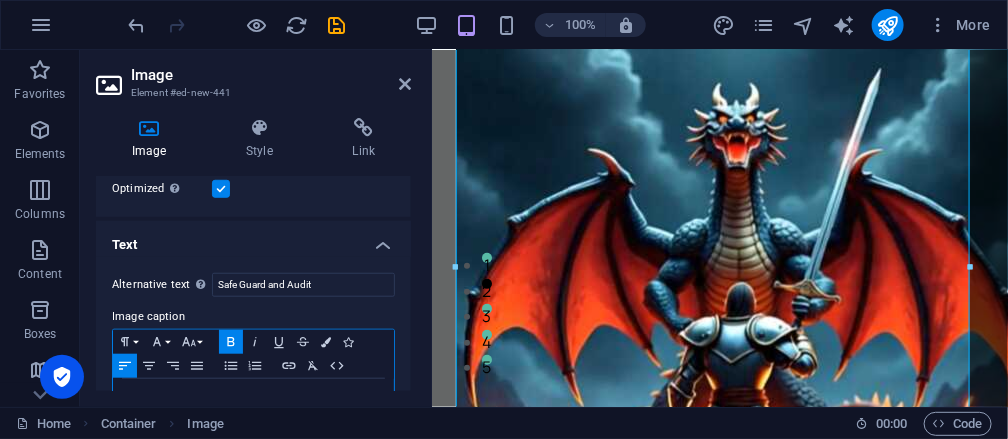 click 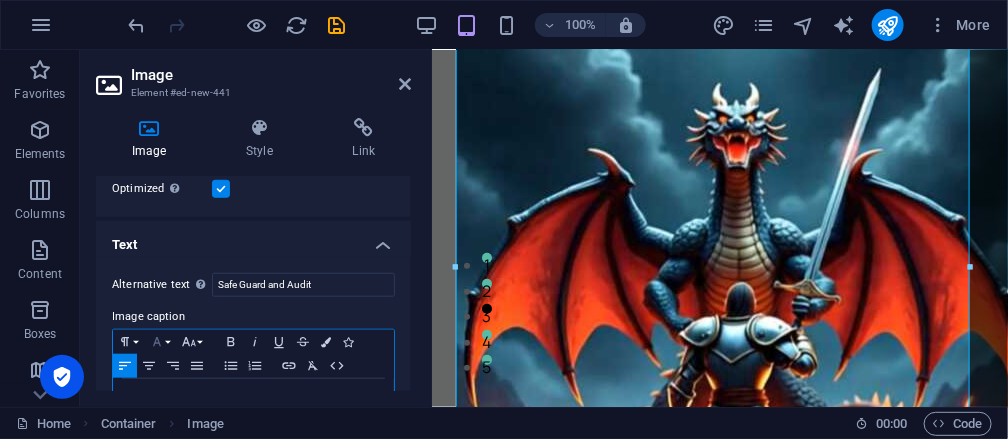 click 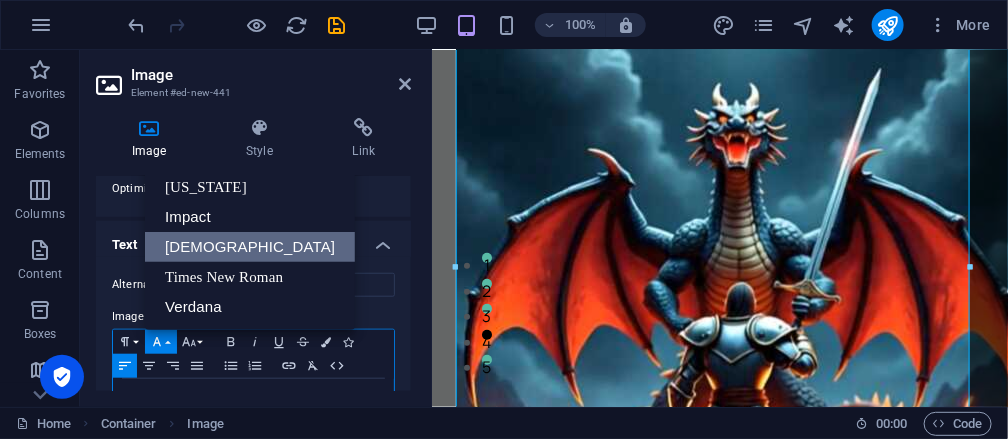 scroll, scrollTop: 400, scrollLeft: 0, axis: vertical 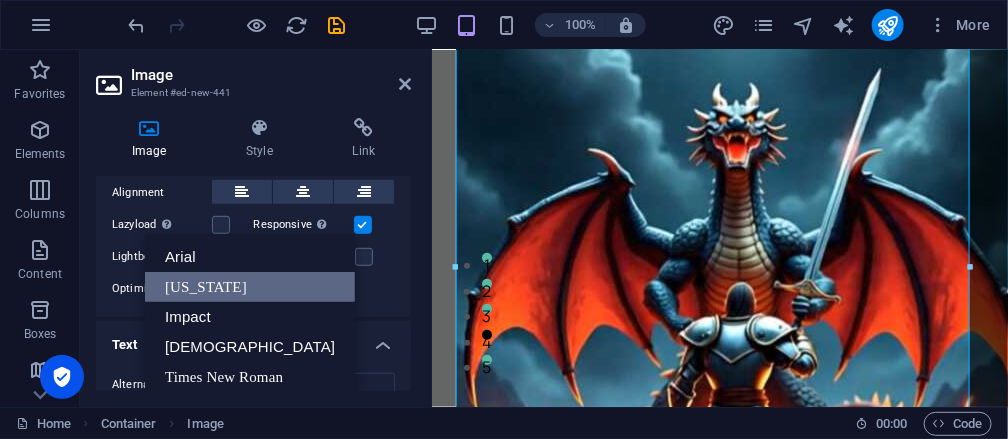 click on "[US_STATE]" at bounding box center [250, 287] 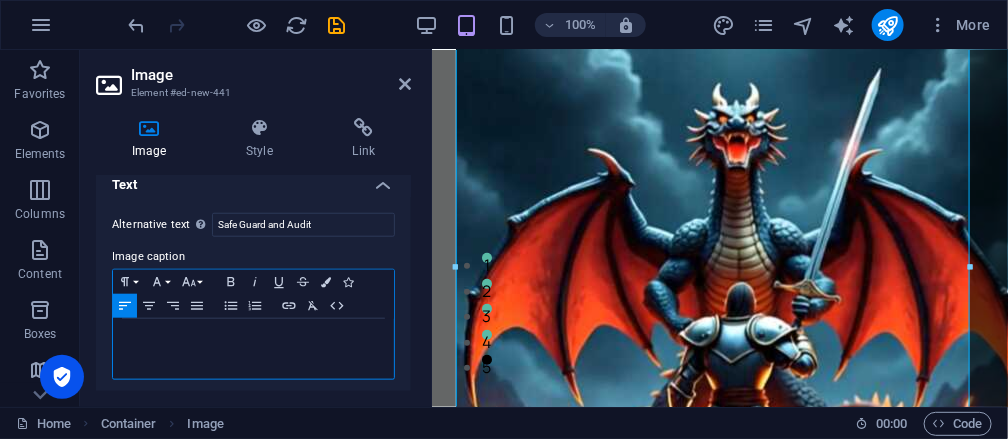 scroll, scrollTop: 561, scrollLeft: 0, axis: vertical 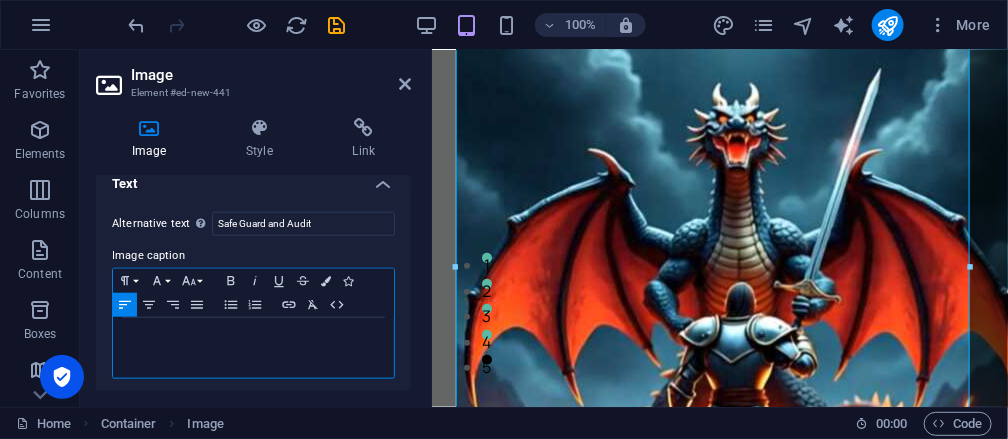 click on "​ ​" at bounding box center (253, 337) 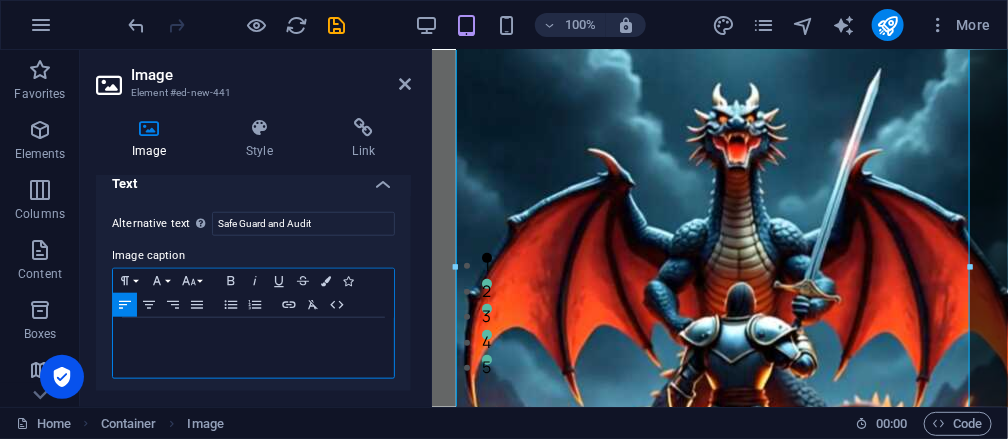 type 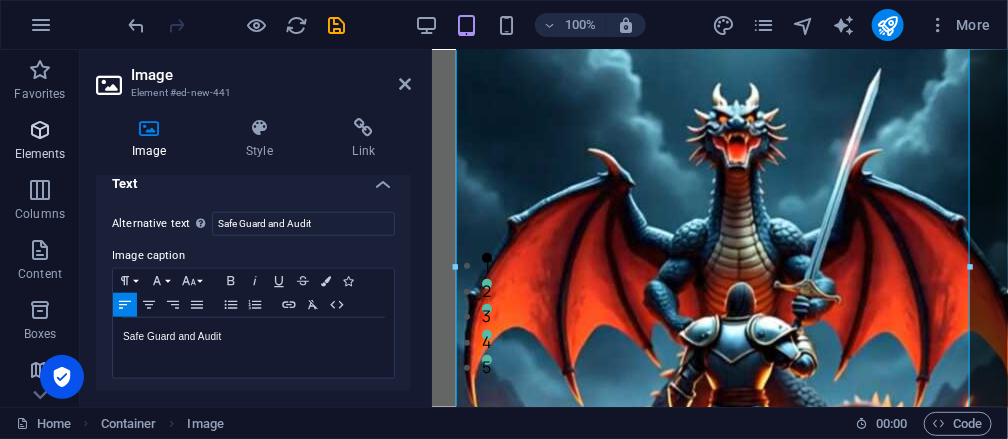 click at bounding box center (40, 130) 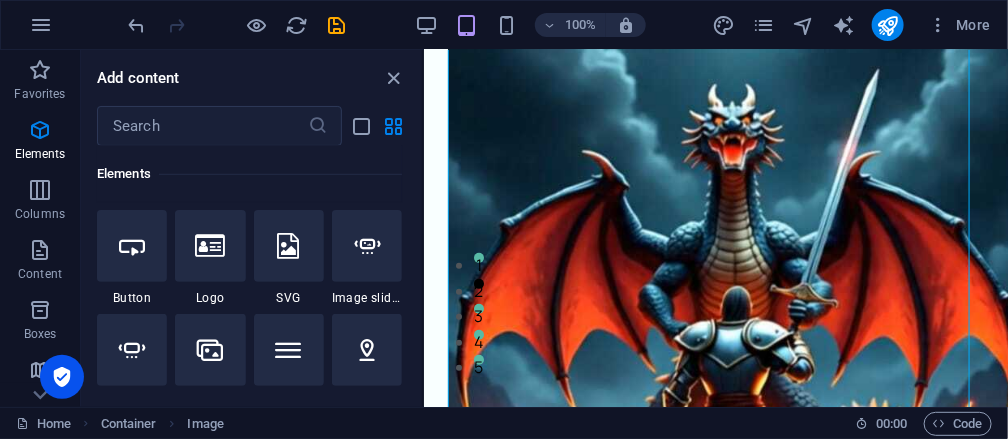 scroll, scrollTop: 413, scrollLeft: 0, axis: vertical 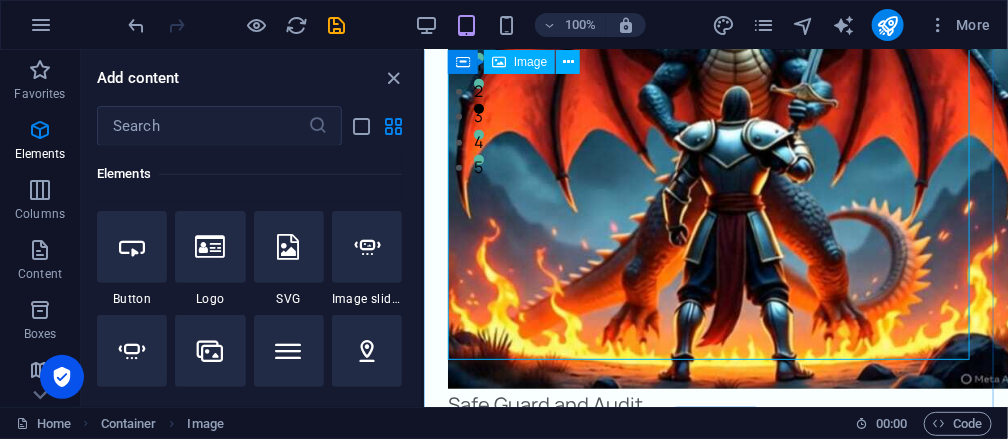 click on "Safe Guard and Audit" at bounding box center [715, 116] 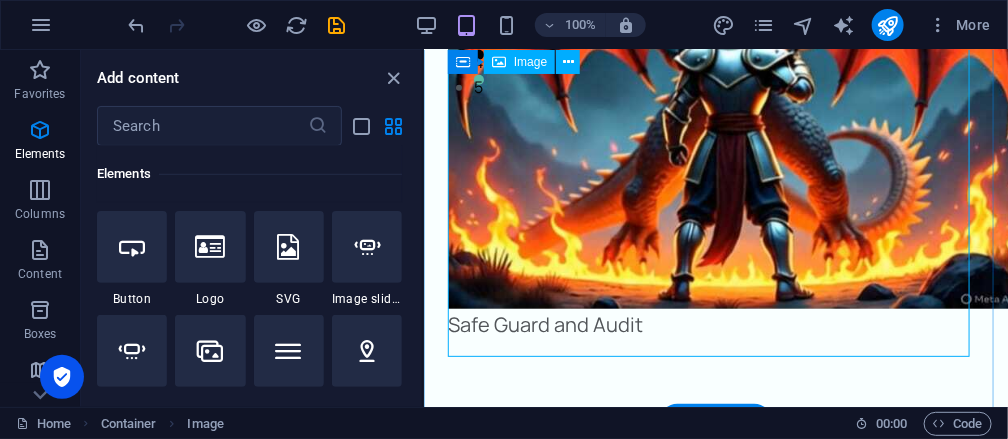 scroll, scrollTop: 400, scrollLeft: 0, axis: vertical 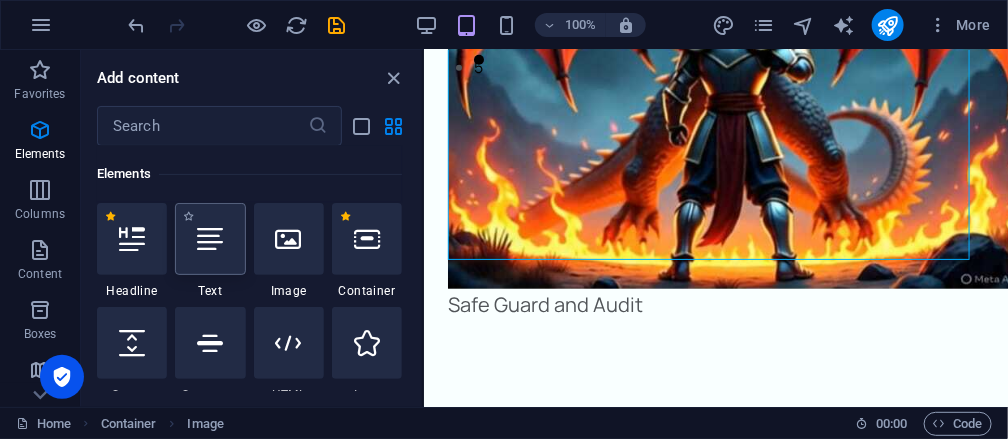 click at bounding box center (210, 239) 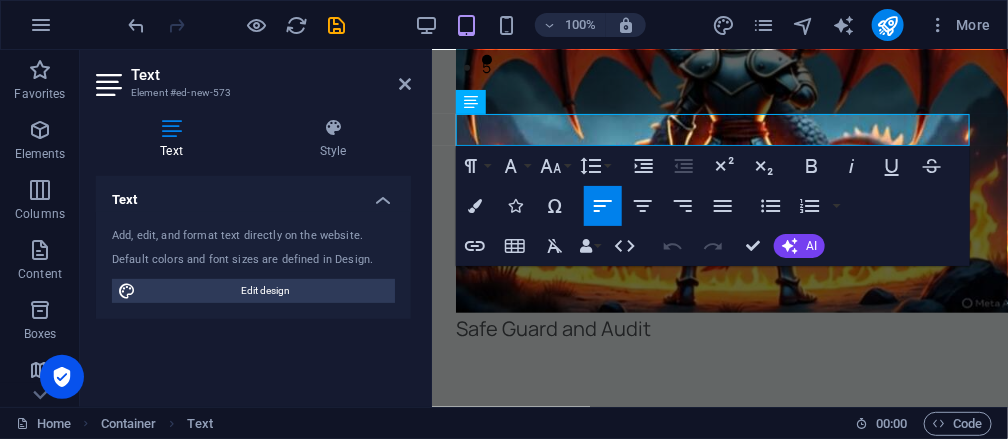 scroll, scrollTop: 0, scrollLeft: 0, axis: both 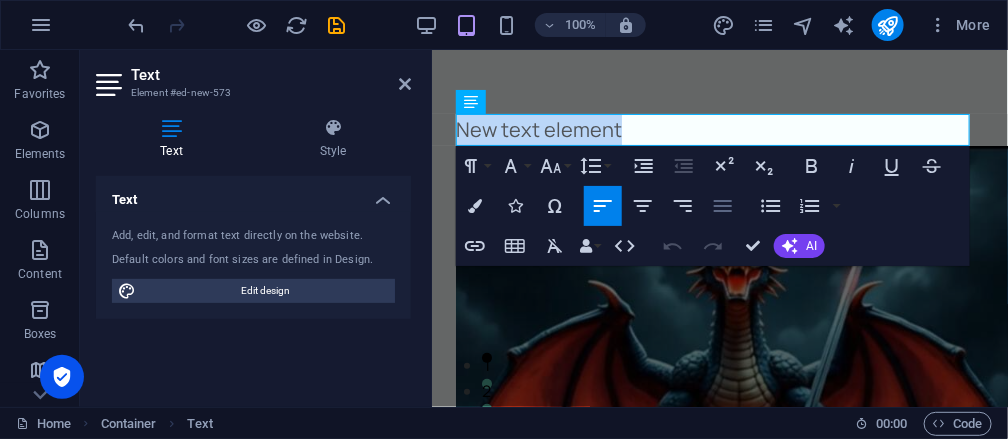 click 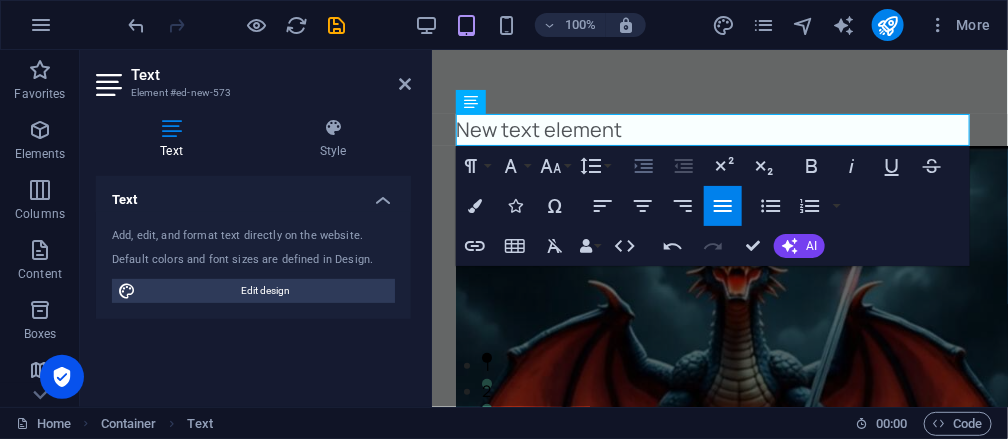 click 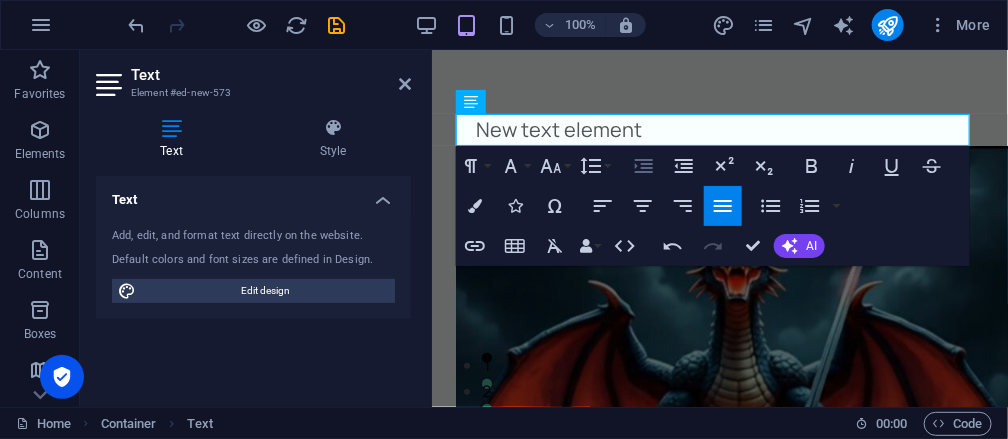 click 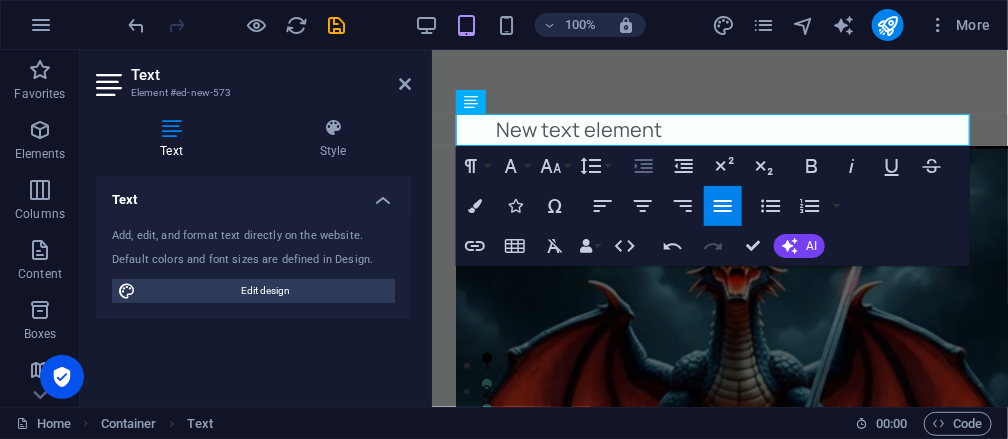 click 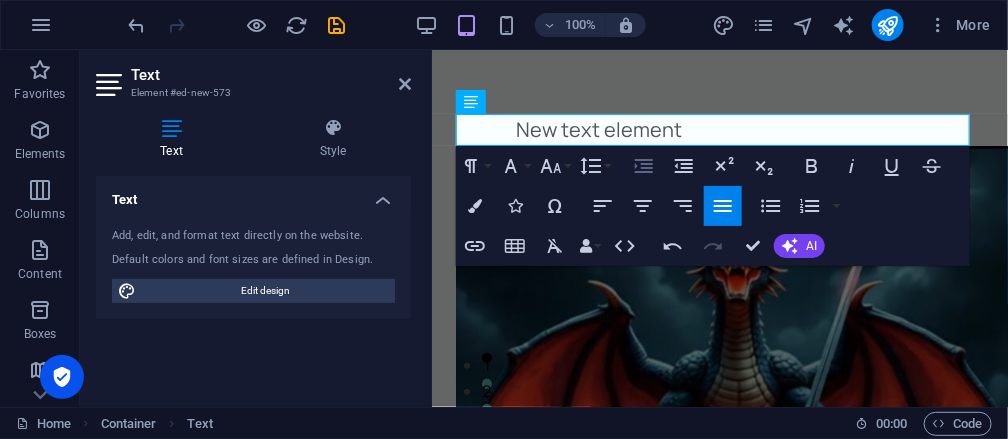 click 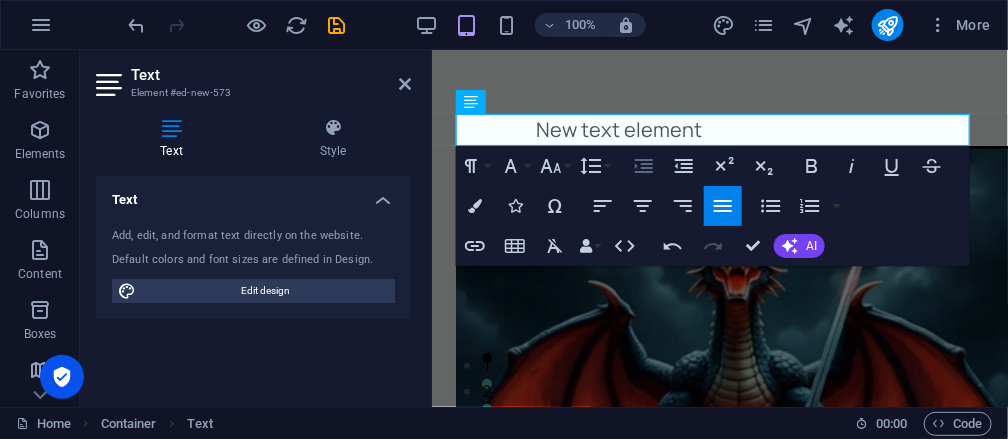 click 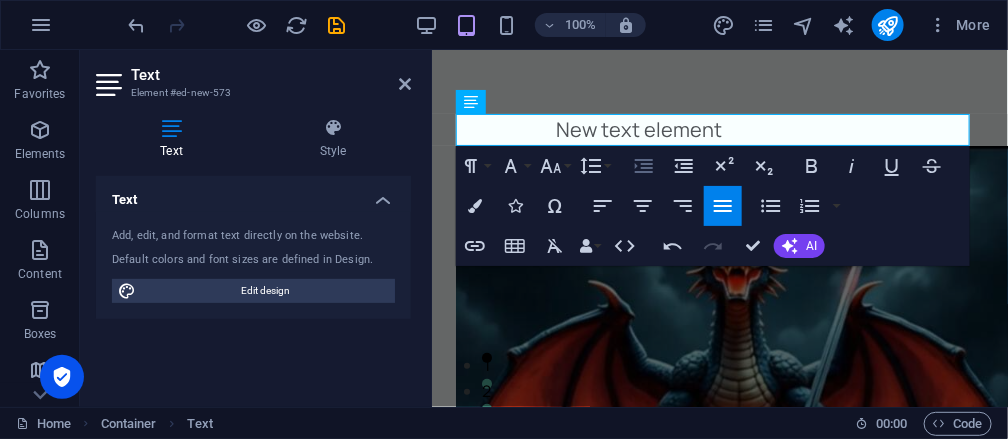 click 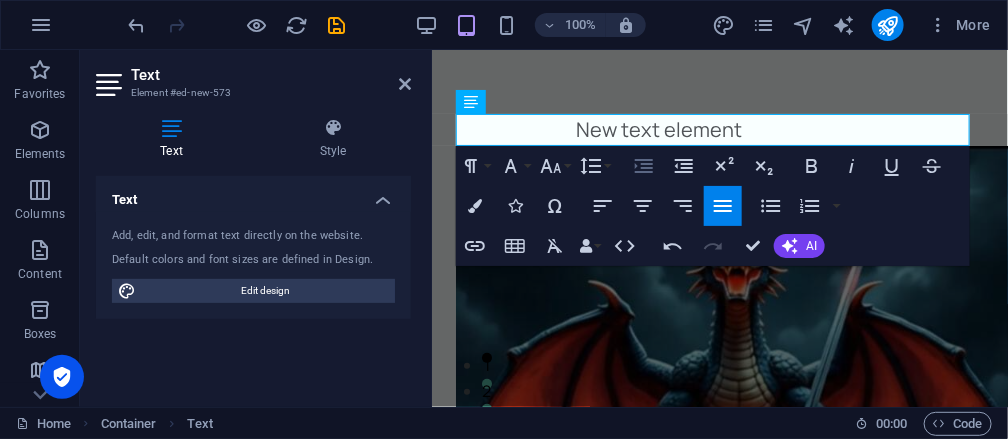 click 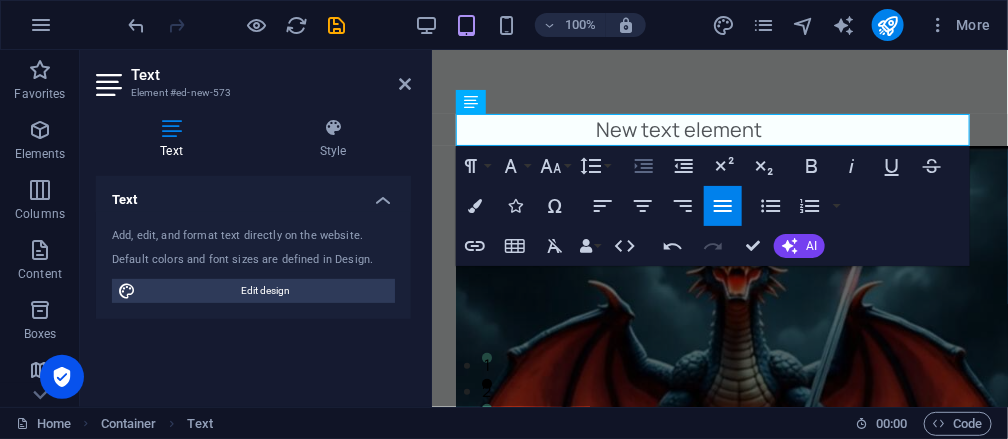 click 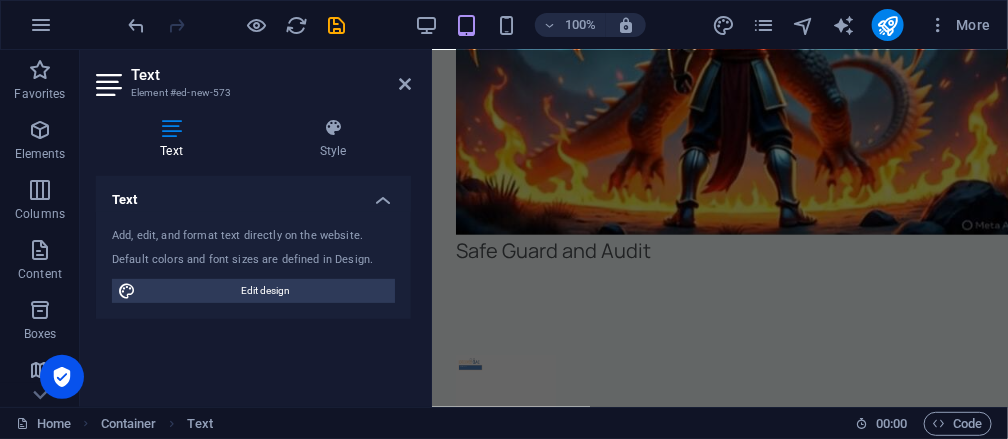 scroll, scrollTop: 412, scrollLeft: 0, axis: vertical 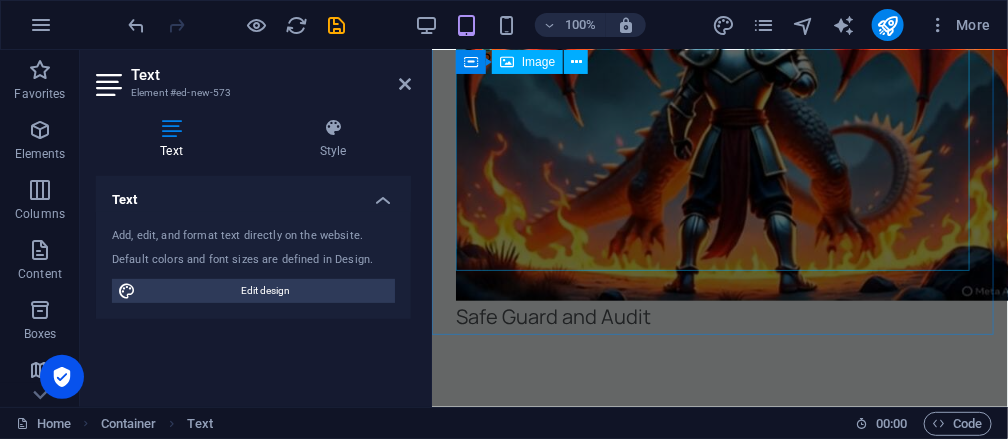 click on "Safe Guard and Audit" at bounding box center (719, 32) 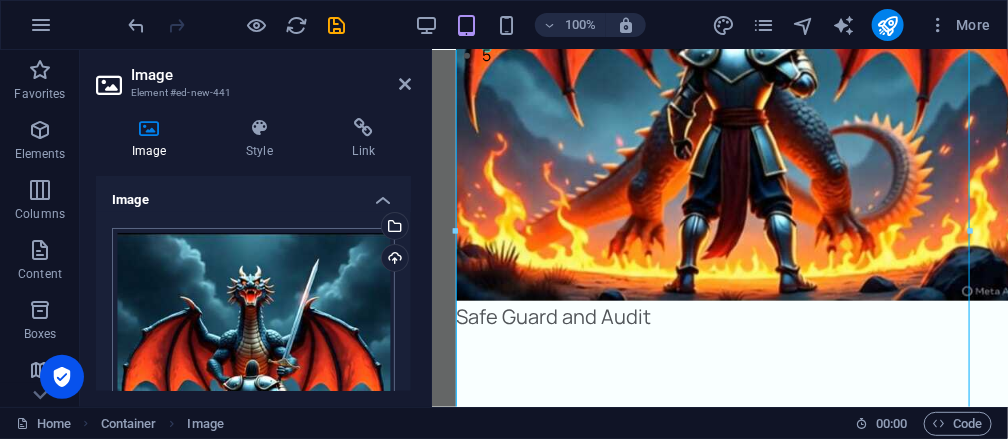 scroll, scrollTop: 0, scrollLeft: 0, axis: both 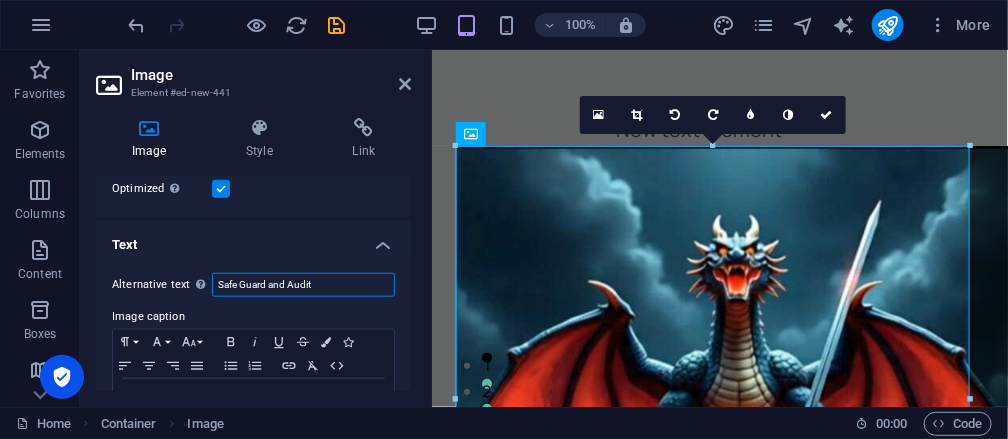 click on "Safe Guard and Audit" at bounding box center (303, 285) 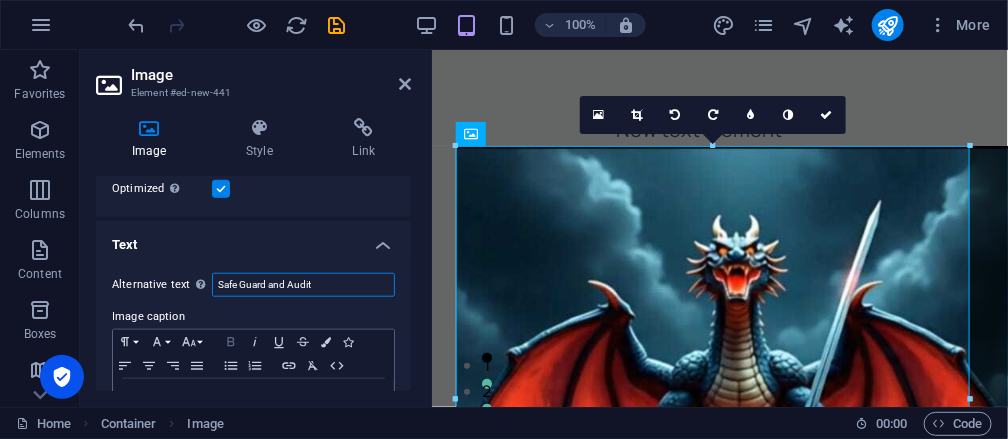type on "Safe Guard and Audit" 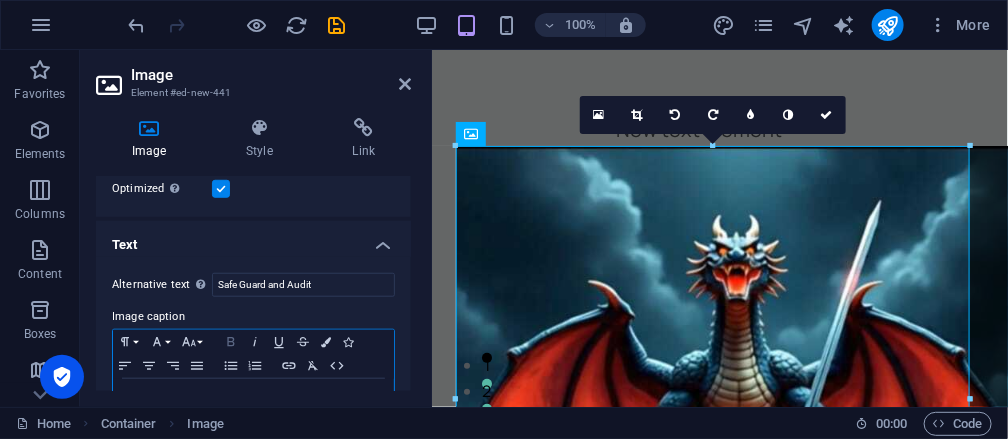click 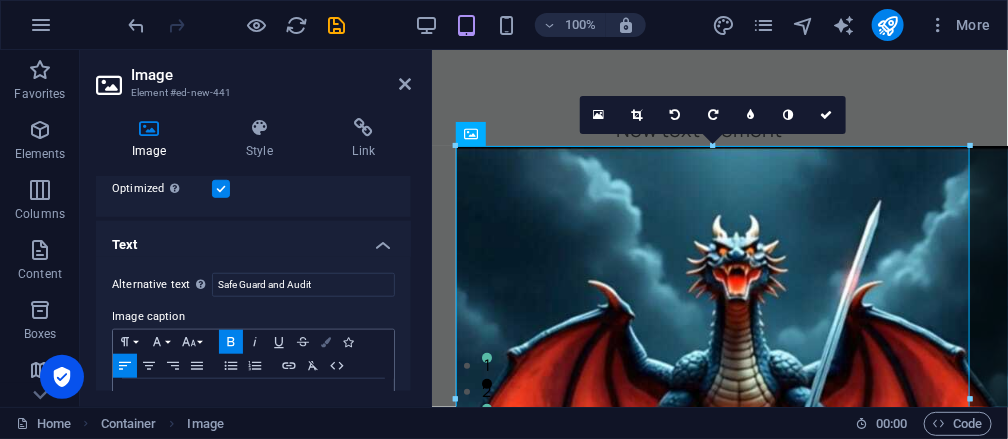click at bounding box center (326, 342) 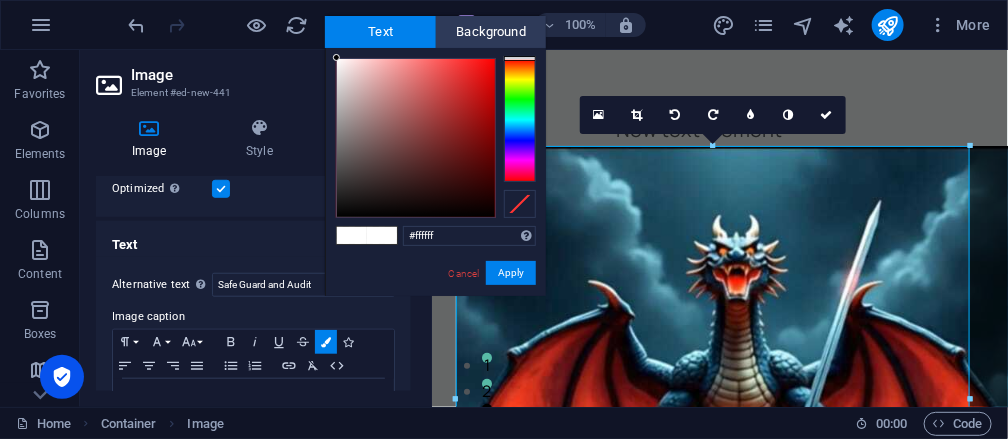 type on "#cd3b3b" 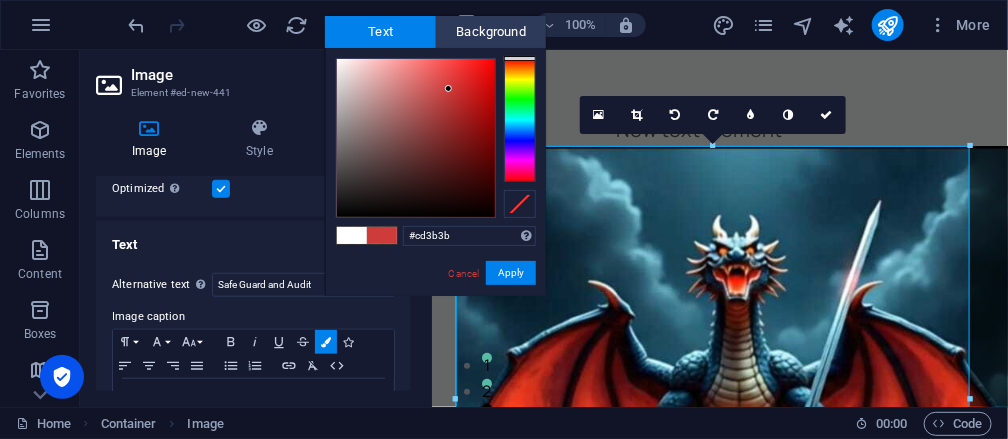 click at bounding box center [416, 138] 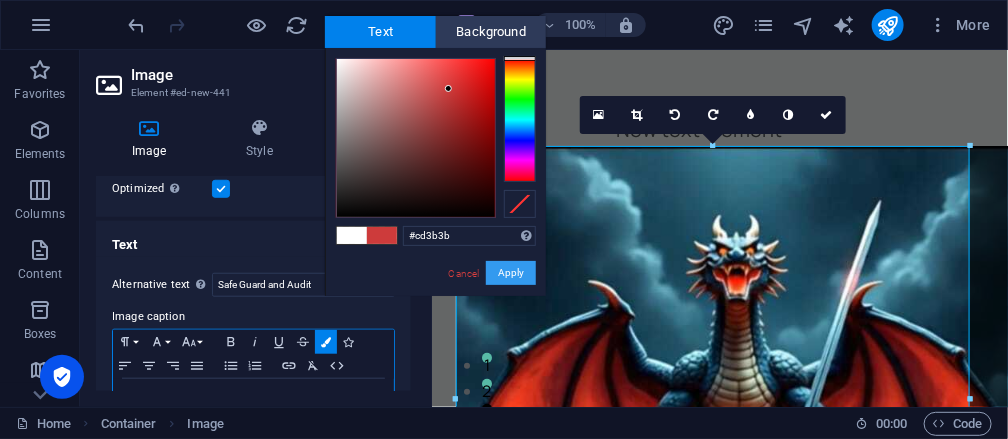 click on "Apply" at bounding box center (511, 273) 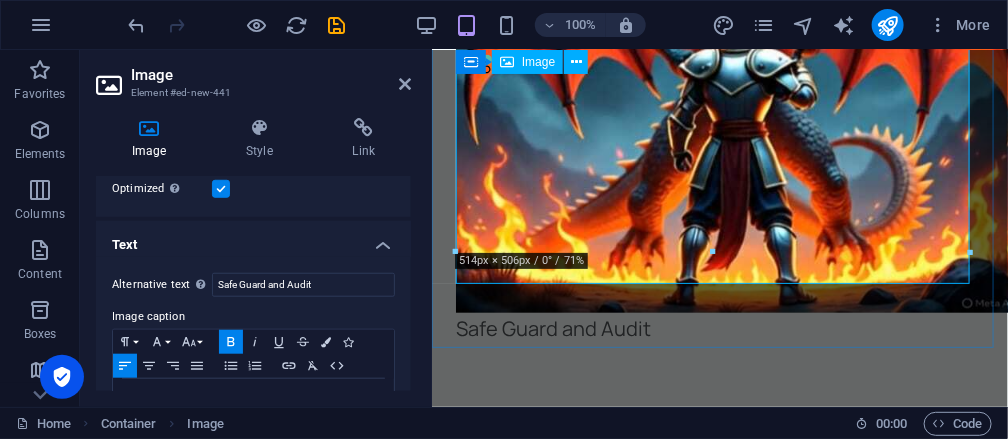 scroll, scrollTop: 300, scrollLeft: 0, axis: vertical 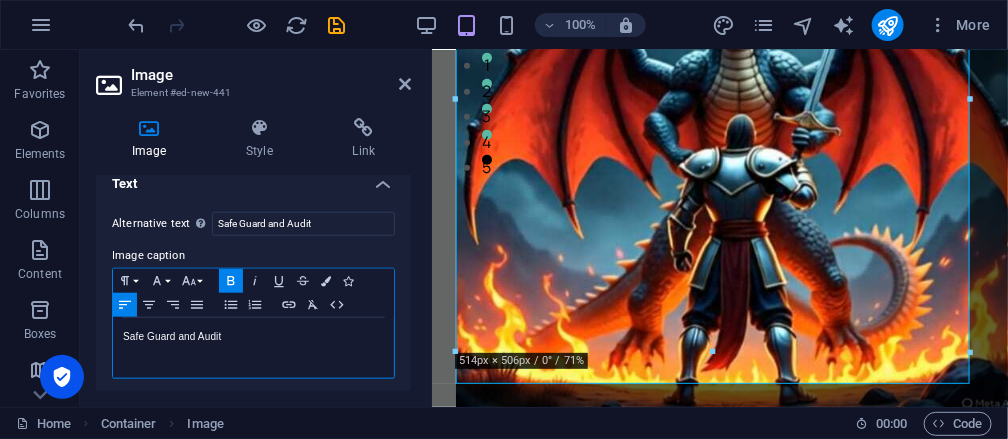 click on "​​ ​ ​Safe Guard and Audit ​" at bounding box center [253, 337] 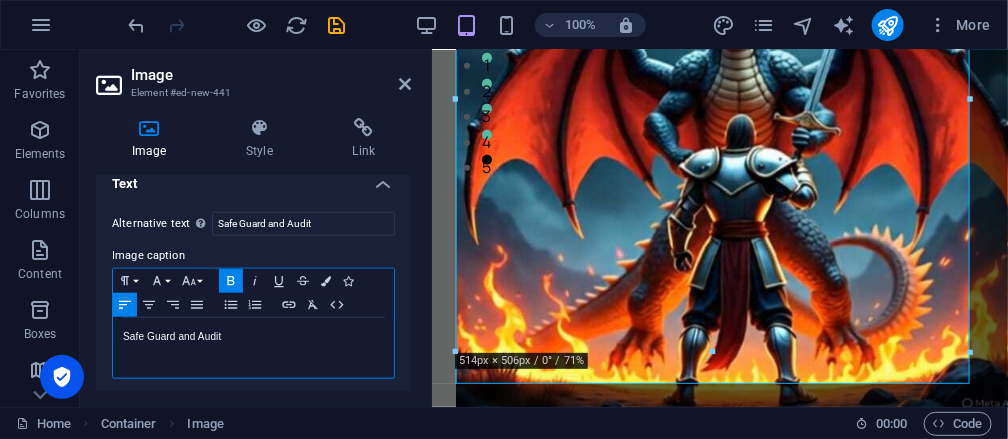 type 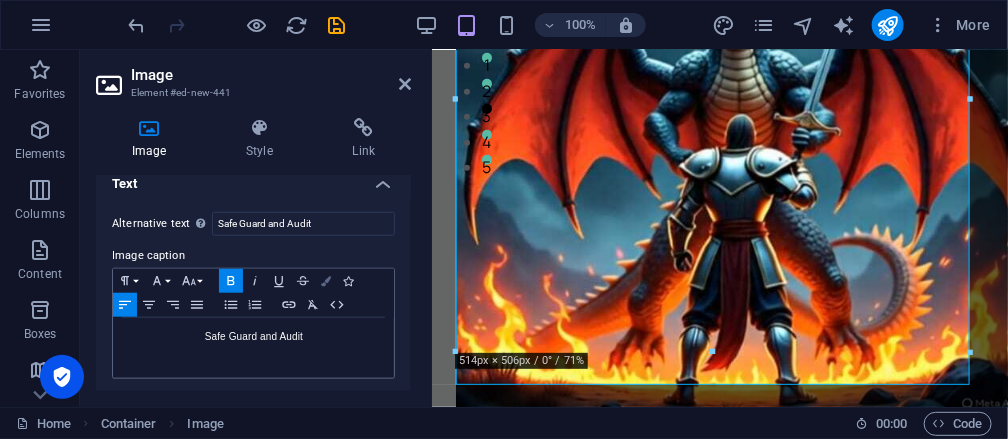 click at bounding box center [326, 281] 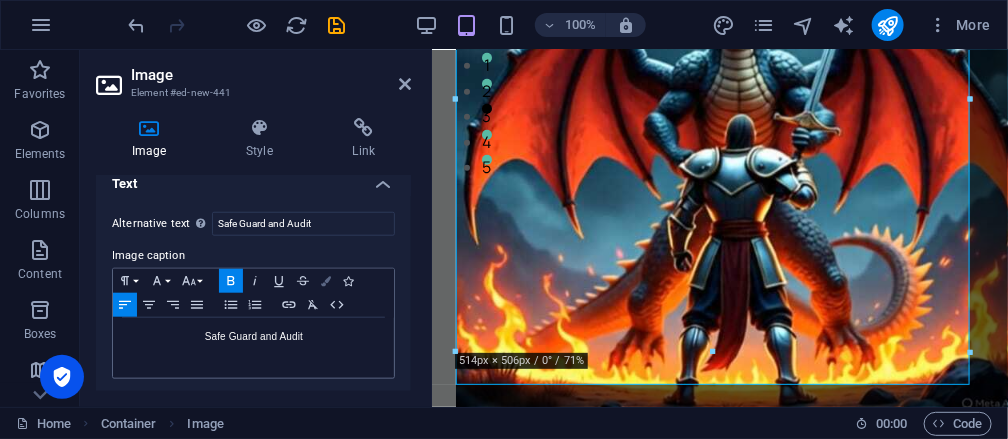 type on "#ffffff" 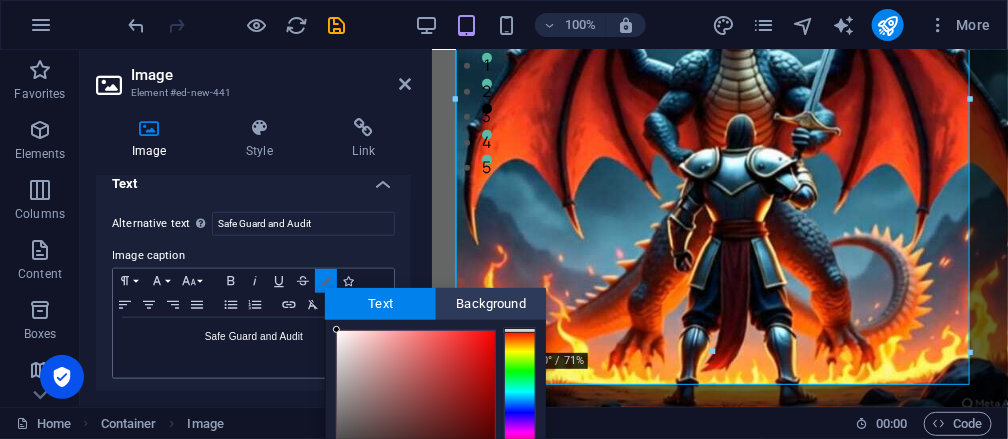 scroll, scrollTop: 129, scrollLeft: 0, axis: vertical 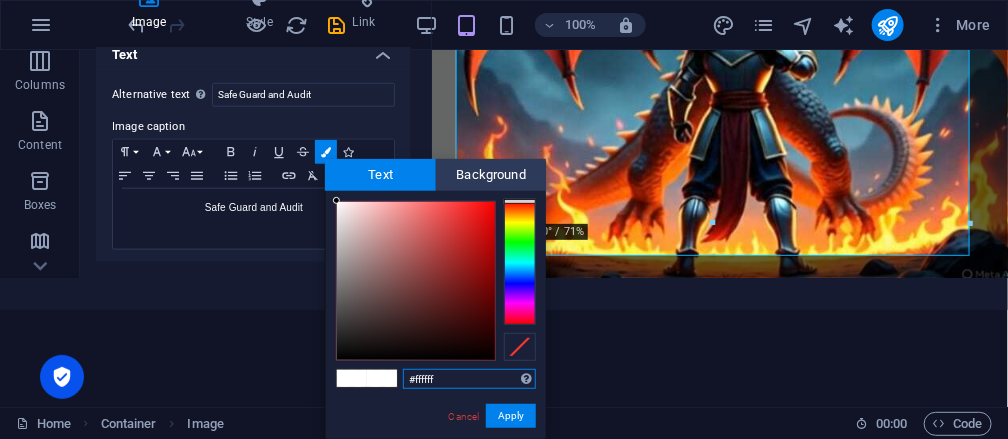 click at bounding box center [520, 263] 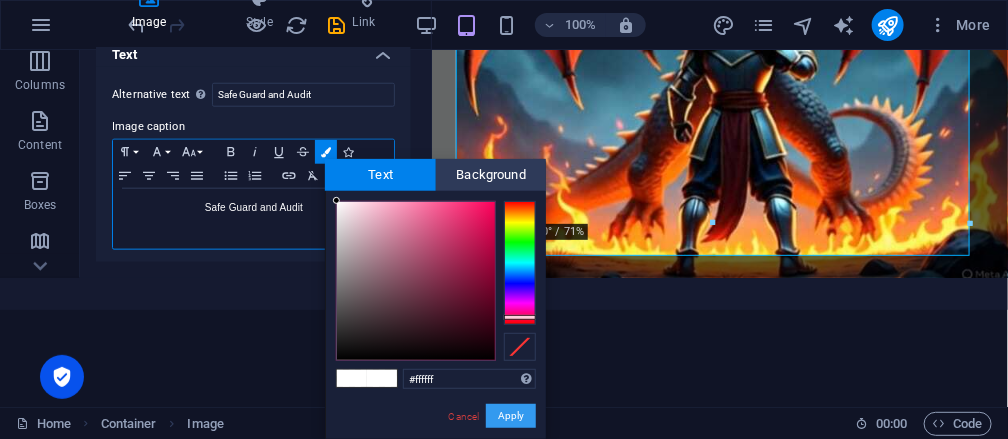 click on "Apply" at bounding box center [511, 416] 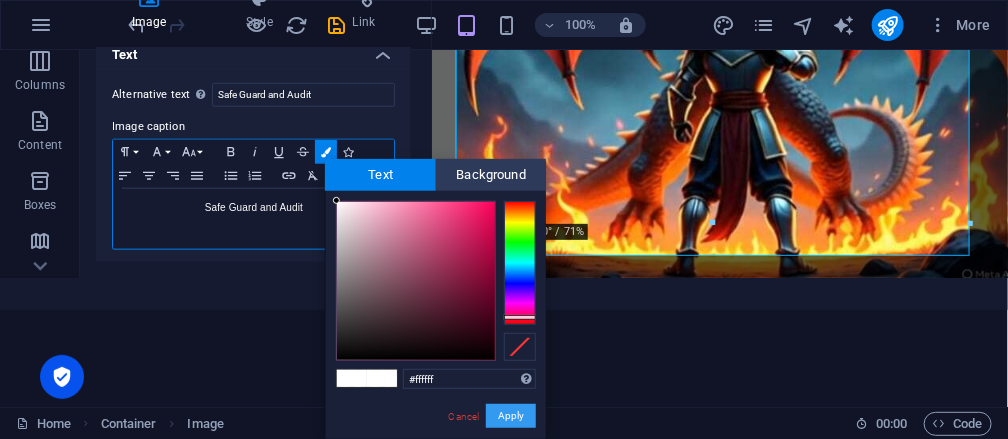 scroll, scrollTop: 0, scrollLeft: 0, axis: both 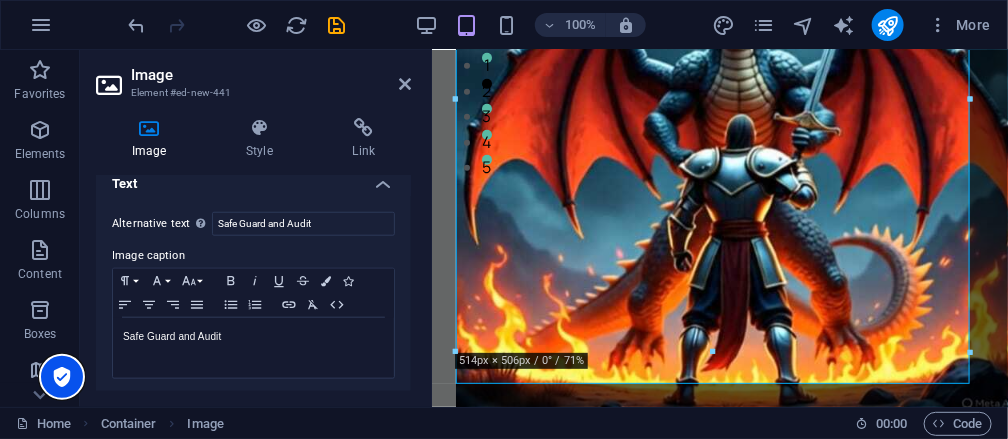 click at bounding box center (62, 377) 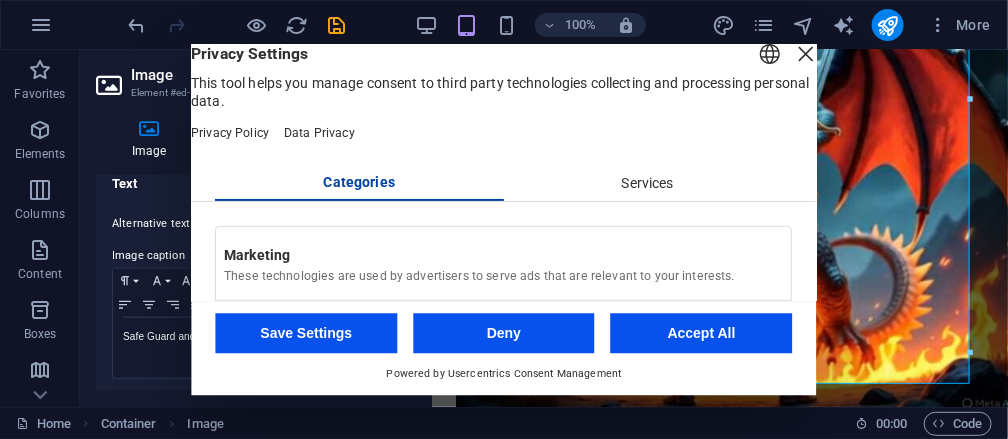 click on "Save Settings" at bounding box center (307, 333) 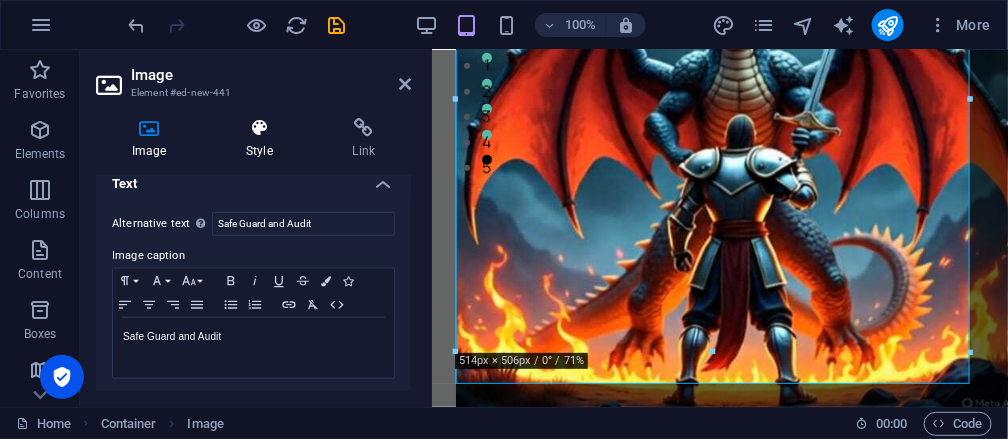 click at bounding box center (259, 128) 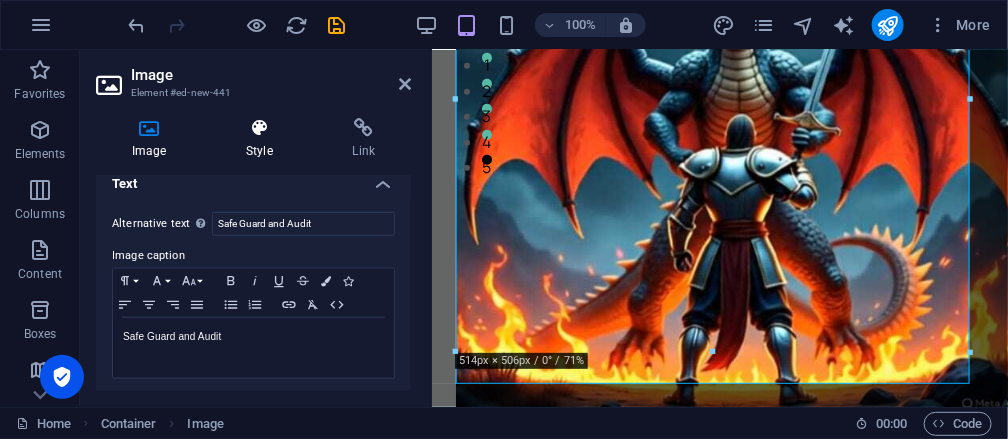 click at bounding box center [259, 128] 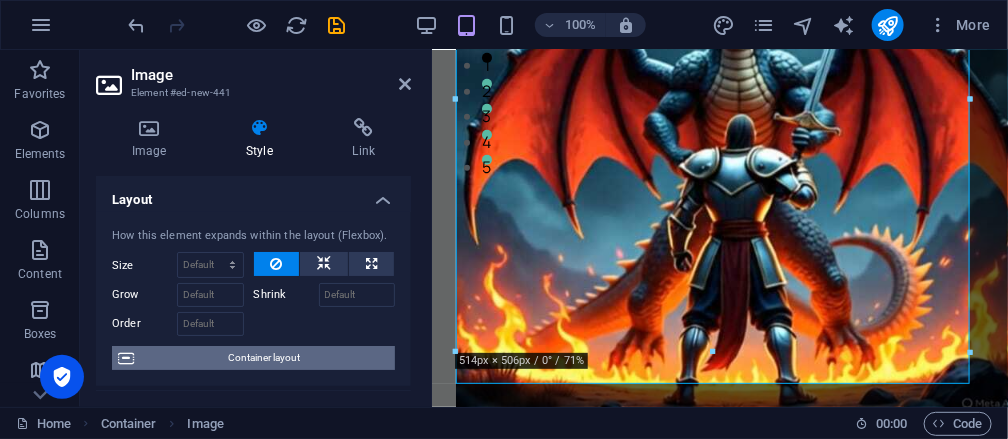 click on "Container layout" at bounding box center (264, 358) 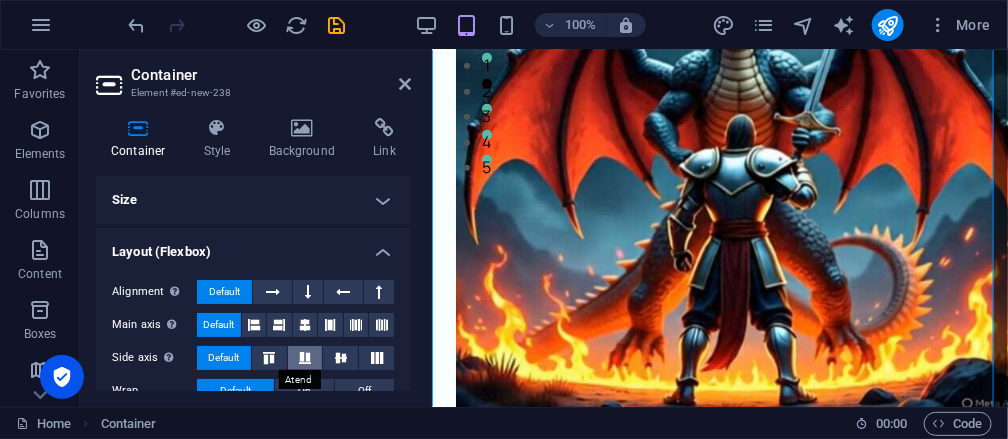 scroll, scrollTop: 0, scrollLeft: 0, axis: both 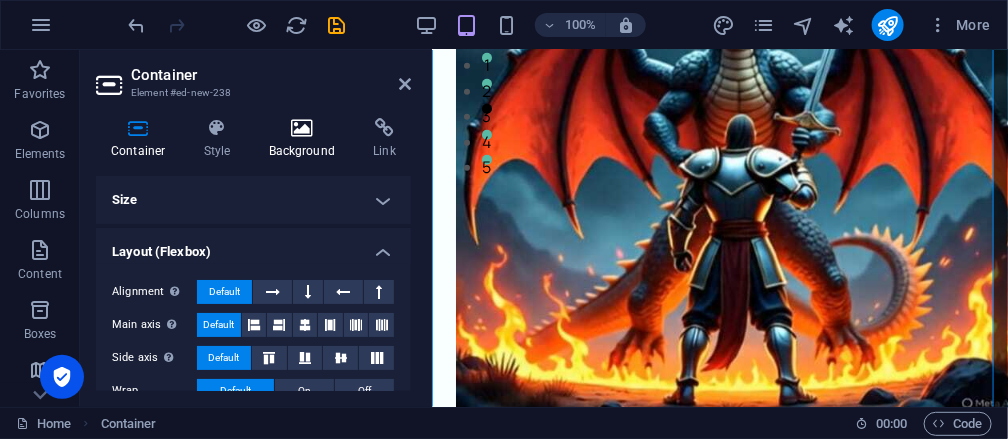 click at bounding box center (302, 128) 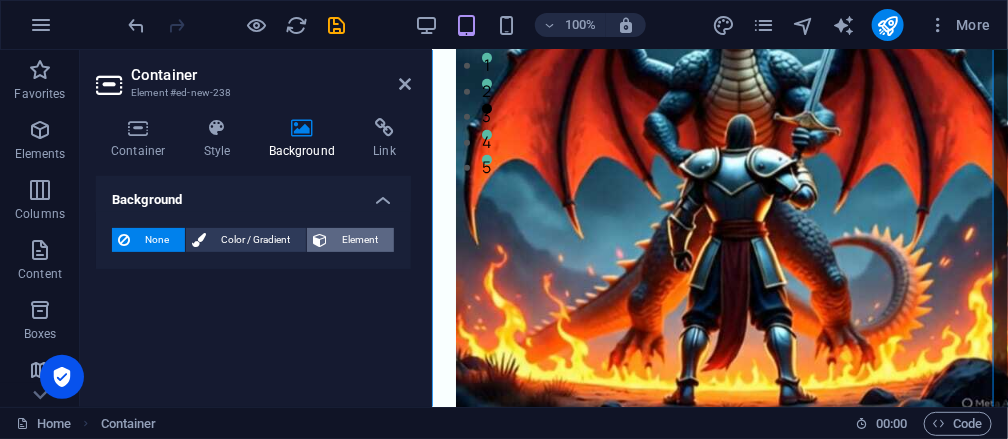 click on "Element" at bounding box center [360, 240] 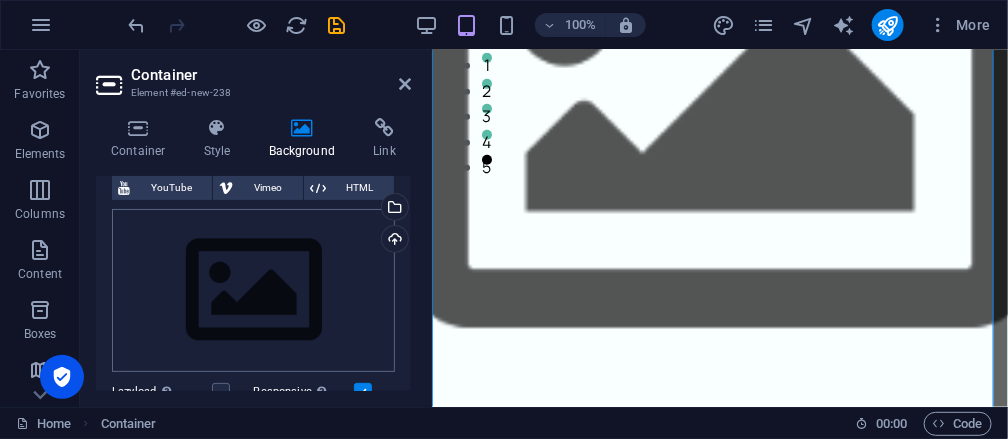 scroll, scrollTop: 100, scrollLeft: 0, axis: vertical 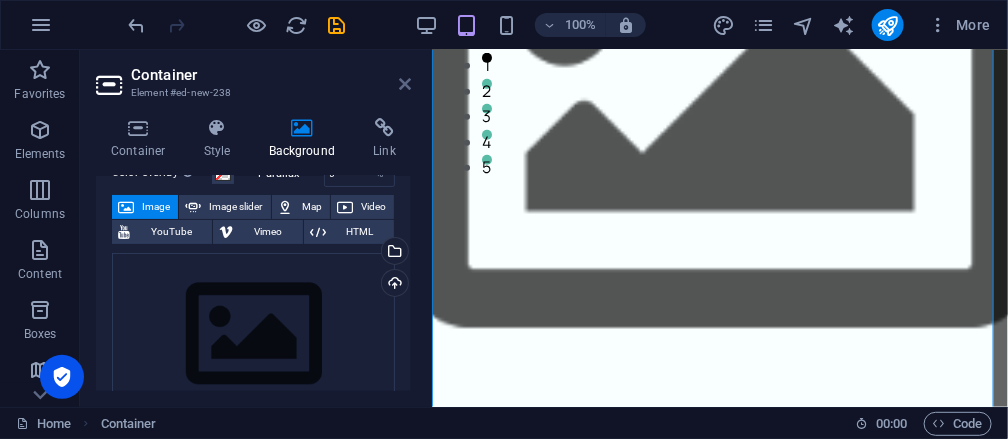 click at bounding box center [405, 84] 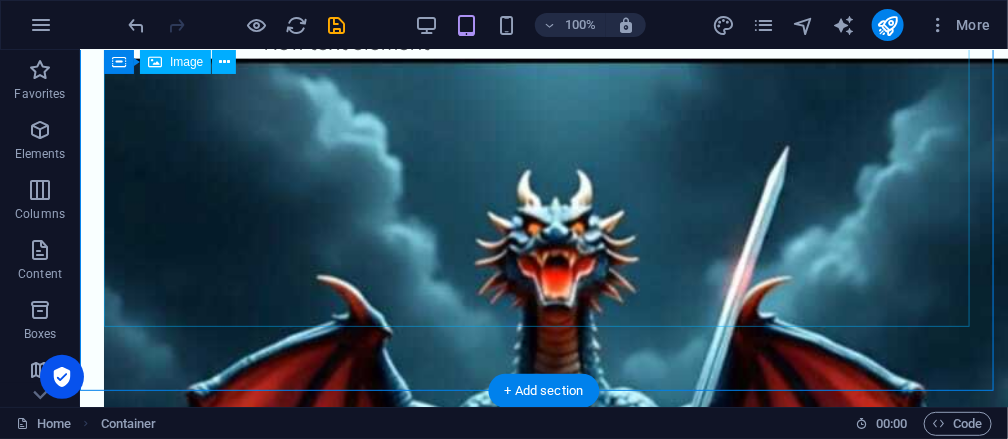 scroll, scrollTop: 800, scrollLeft: 0, axis: vertical 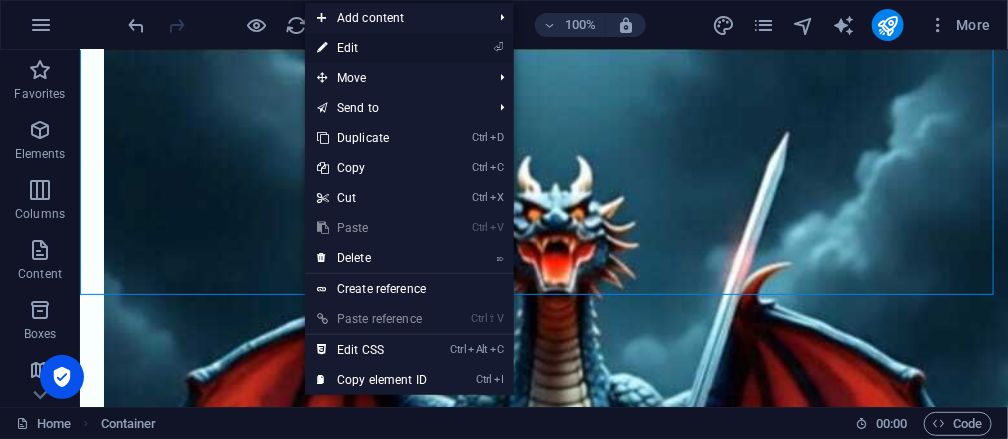 click on "⏎  Edit" at bounding box center [372, 48] 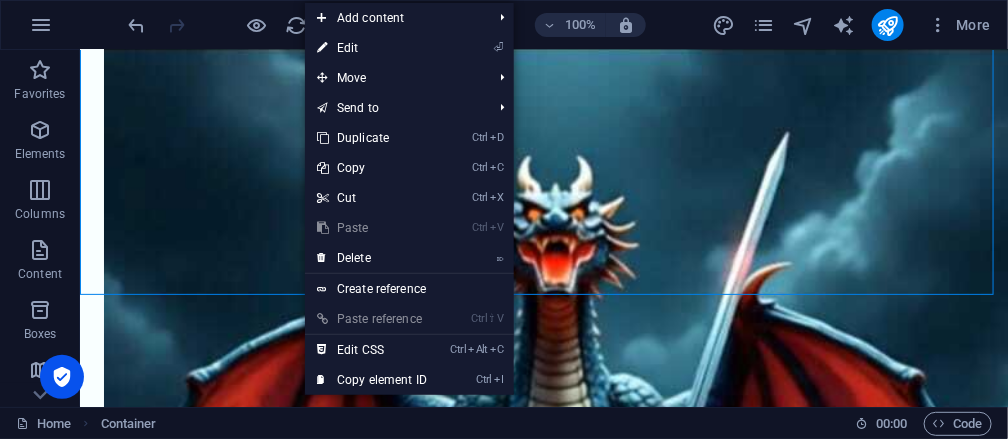 click on "100% More" at bounding box center [504, 25] 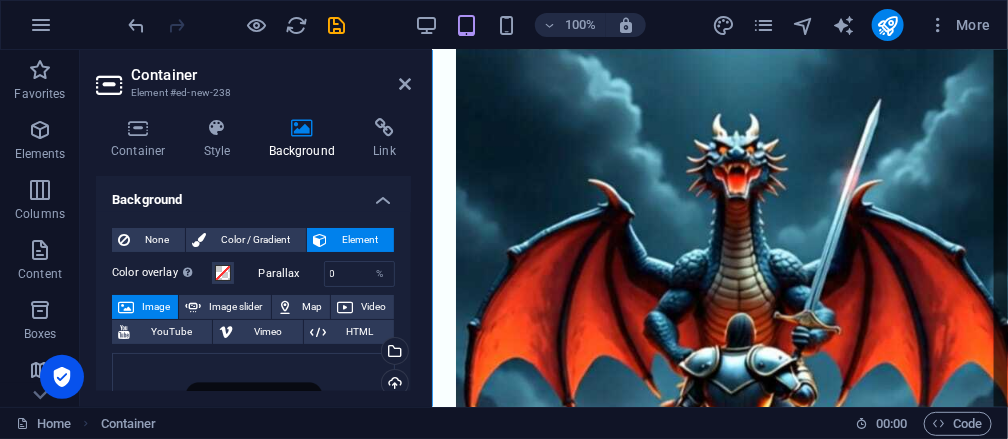 scroll, scrollTop: 170, scrollLeft: 0, axis: vertical 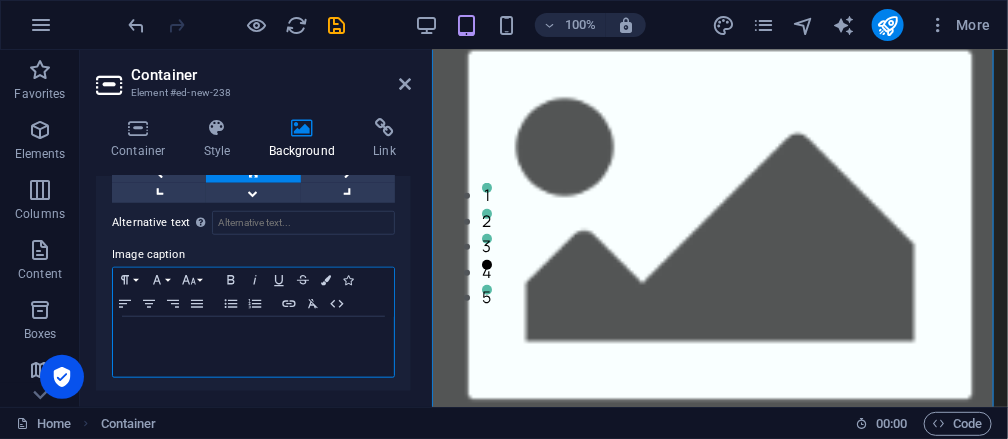 click at bounding box center [253, 336] 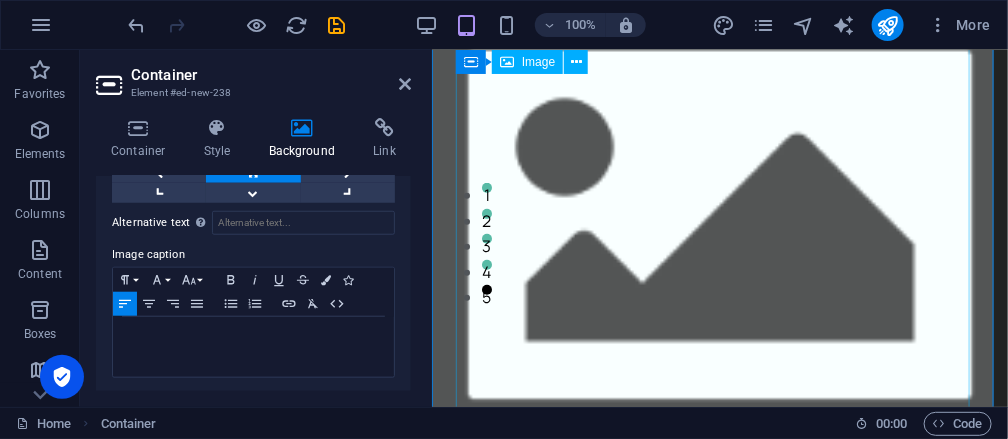 scroll, scrollTop: 0, scrollLeft: 0, axis: both 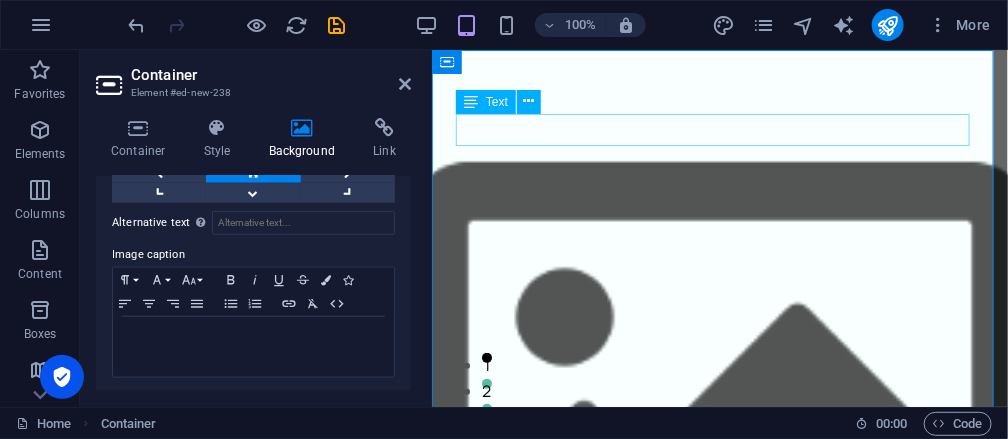 click on "New text element" at bounding box center [719, 828] 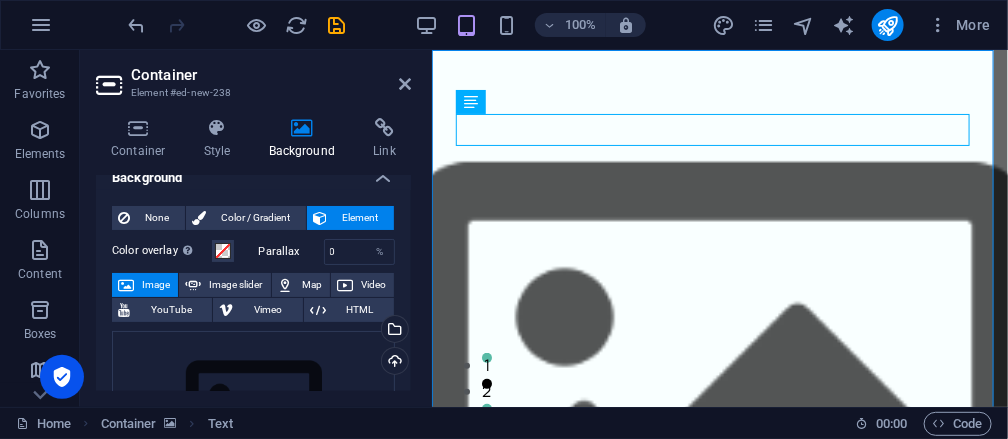 scroll, scrollTop: 0, scrollLeft: 0, axis: both 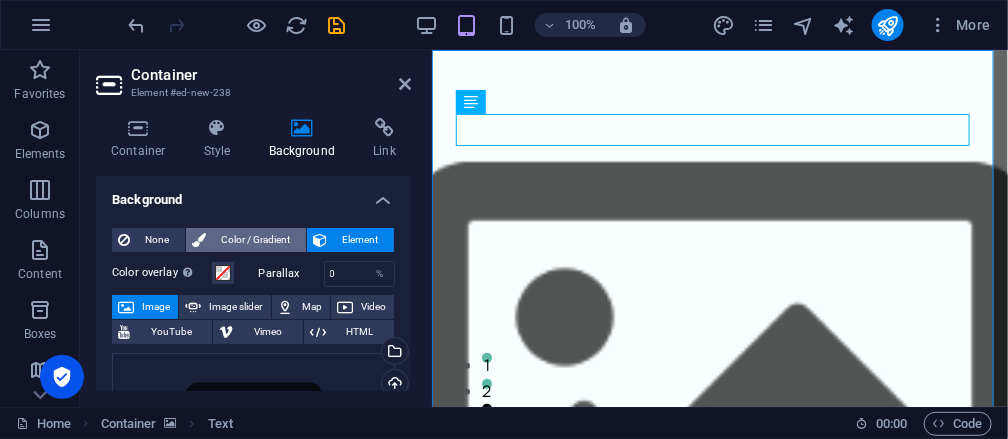 click on "Color / Gradient" at bounding box center (256, 240) 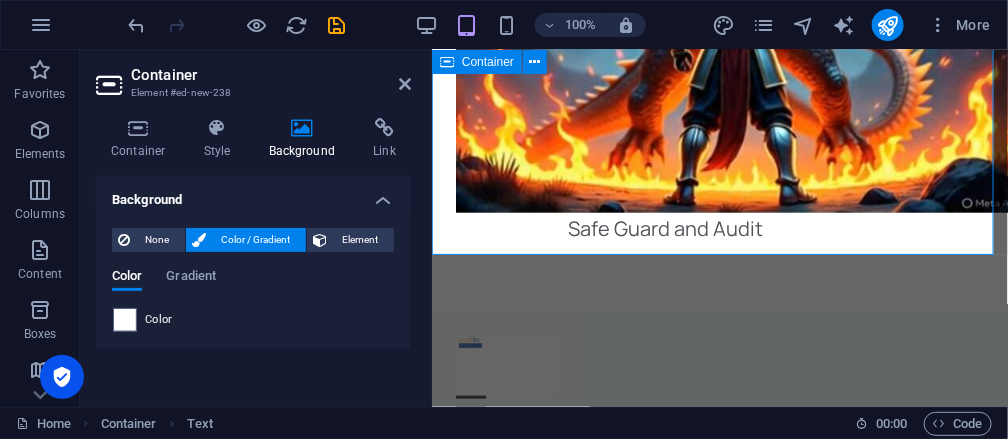 scroll, scrollTop: 400, scrollLeft: 0, axis: vertical 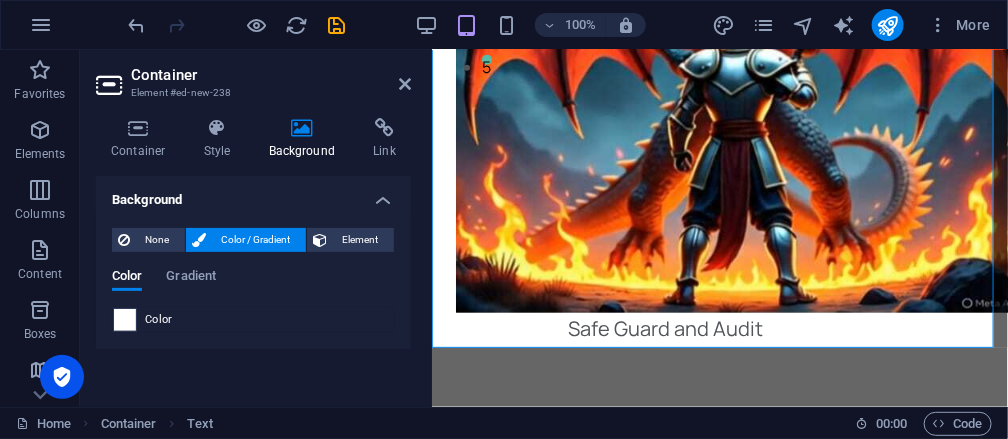 click at bounding box center [125, 320] 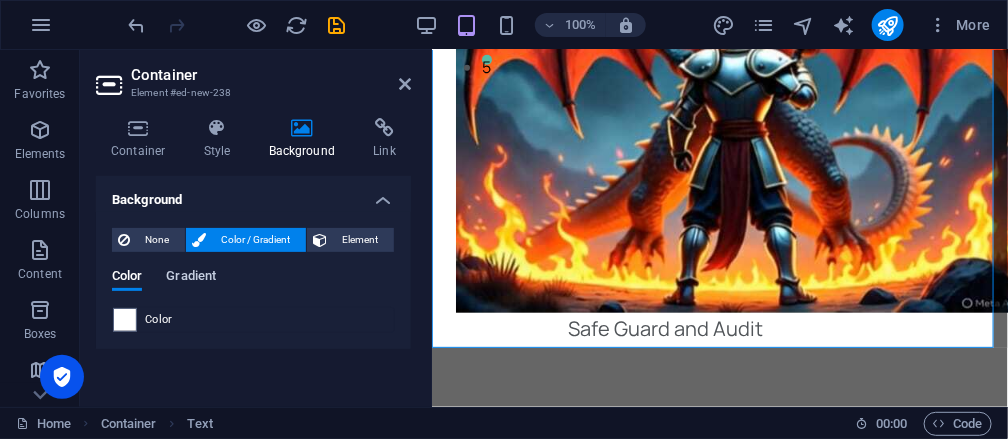 click on "Gradient" at bounding box center (191, 278) 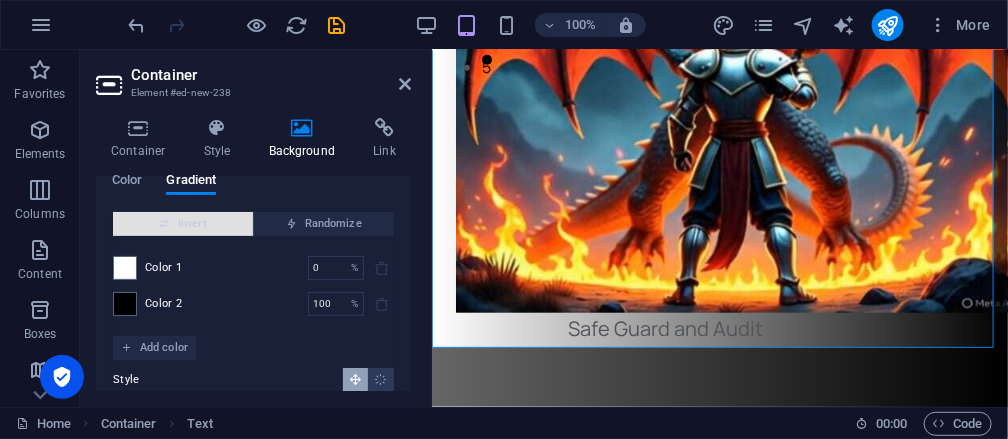 scroll, scrollTop: 196, scrollLeft: 0, axis: vertical 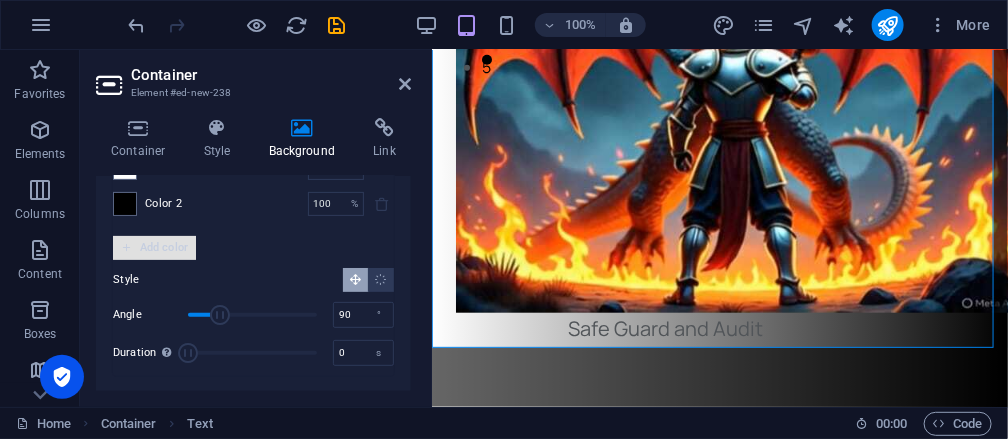 click on "Add color" at bounding box center (154, 248) 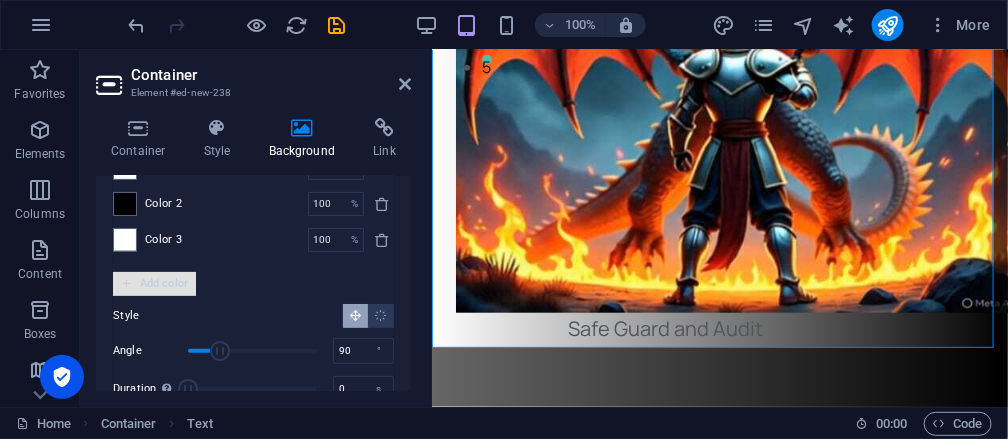 click on "Add color" at bounding box center [154, 284] 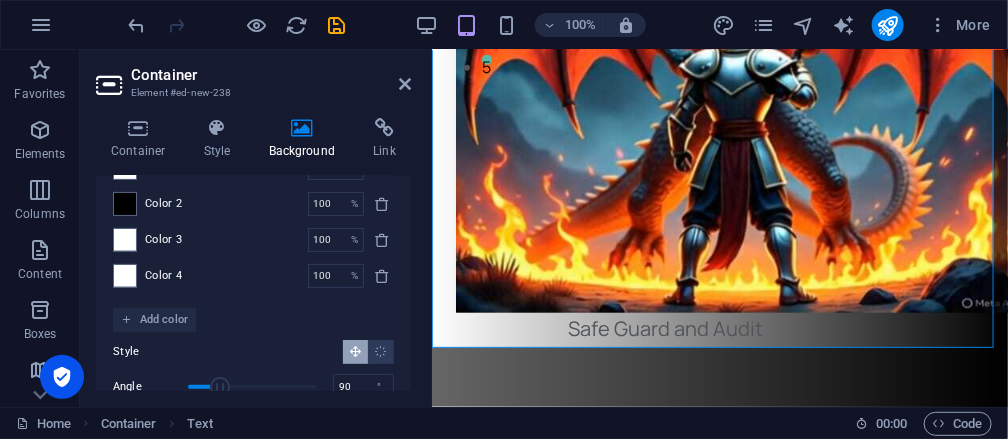 scroll, scrollTop: 268, scrollLeft: 0, axis: vertical 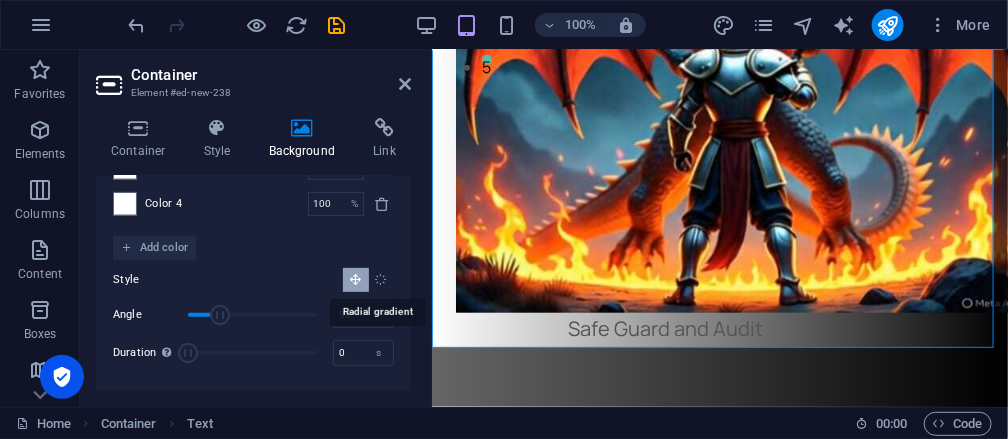 click at bounding box center [381, 279] 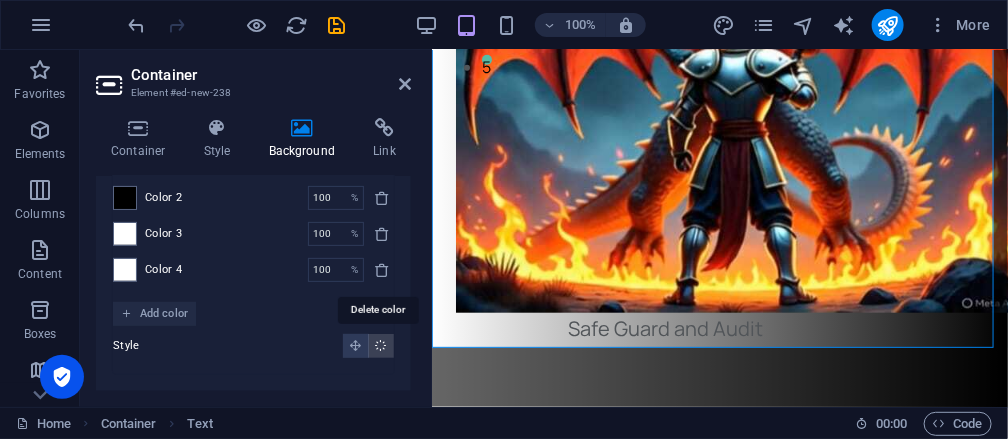 scroll, scrollTop: 200, scrollLeft: 0, axis: vertical 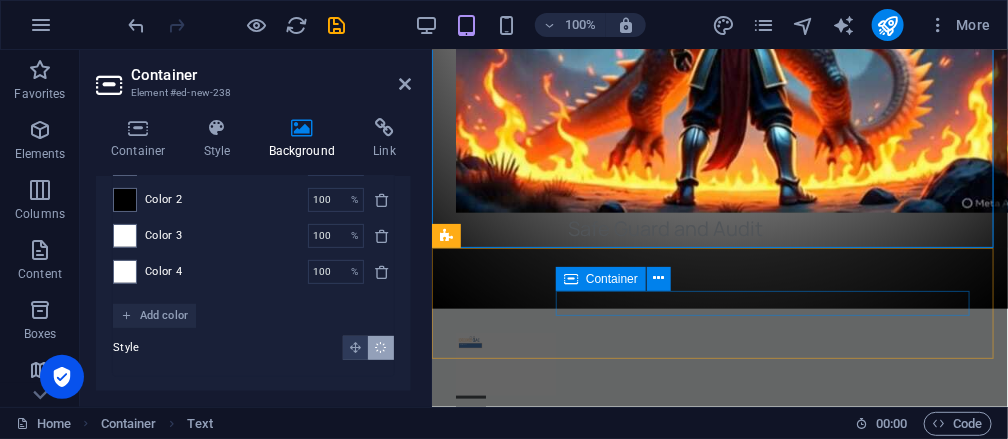 click at bounding box center [719, 407] 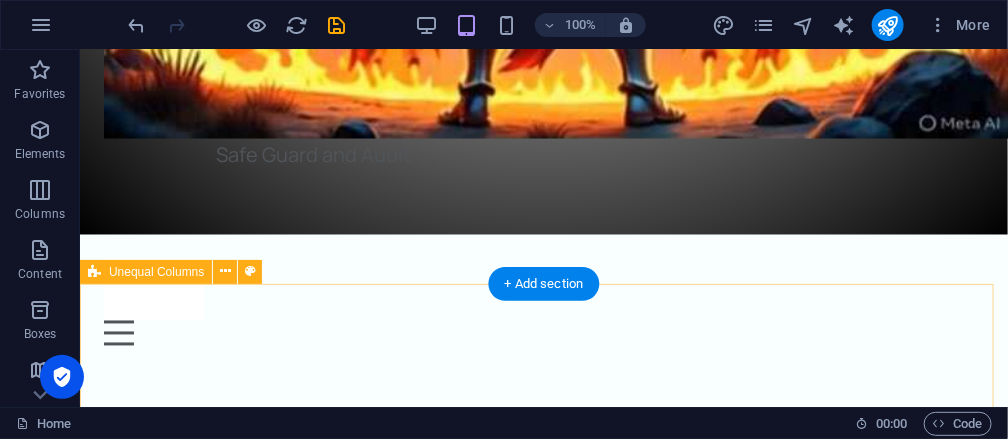 scroll, scrollTop: 821, scrollLeft: 0, axis: vertical 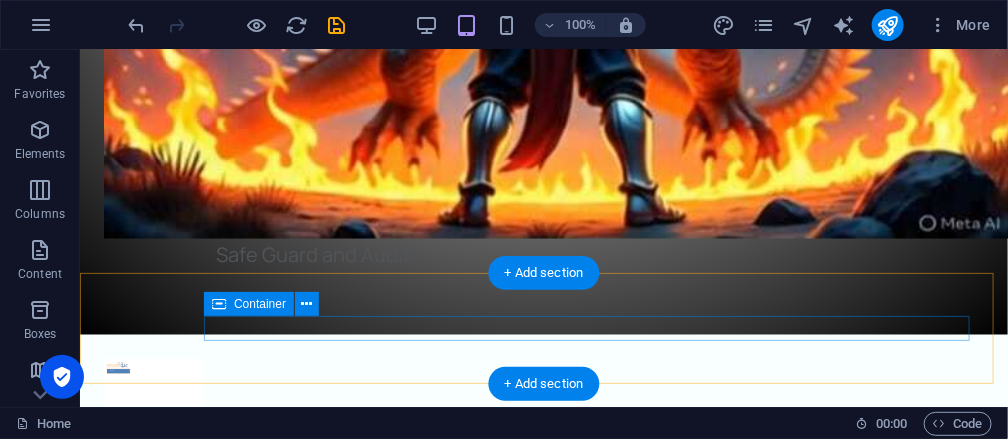 click at bounding box center (543, 432) 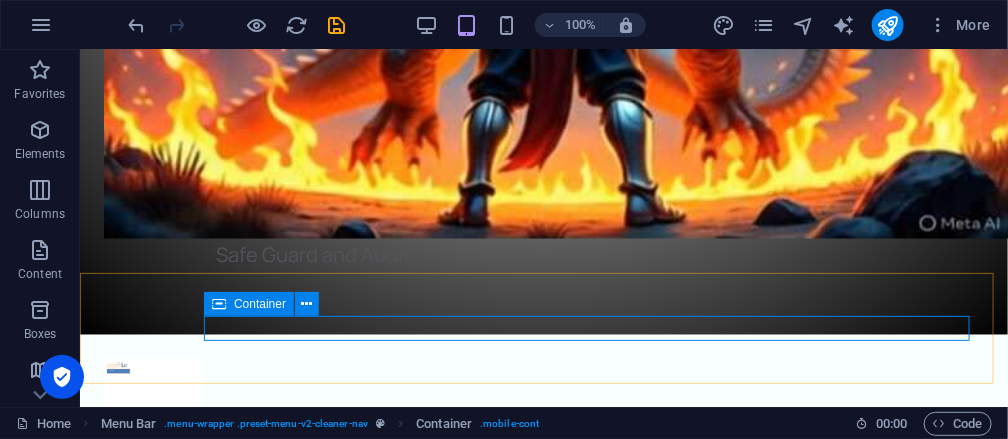 click on "Container" at bounding box center [260, 304] 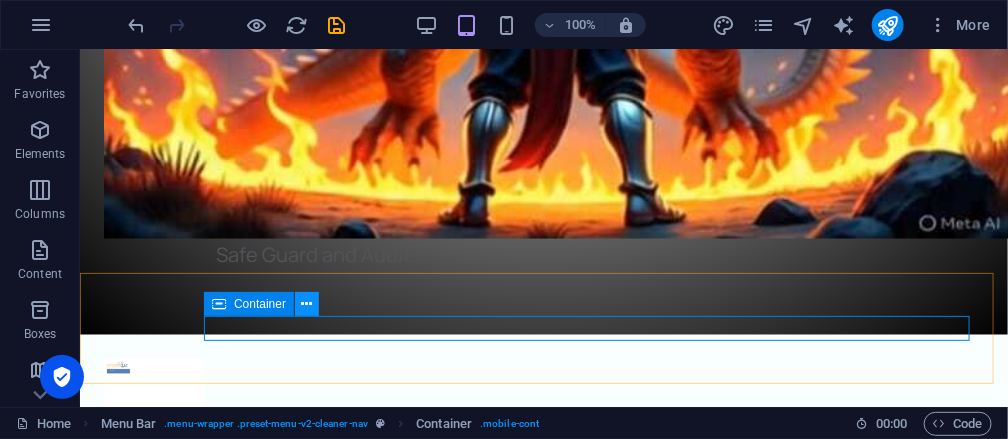 click at bounding box center [307, 304] 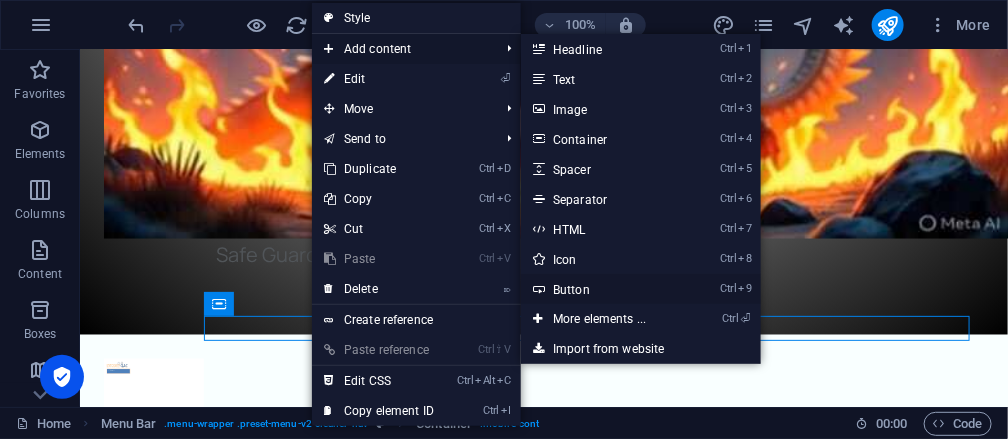 click on "Ctrl 9  Button" at bounding box center [603, 289] 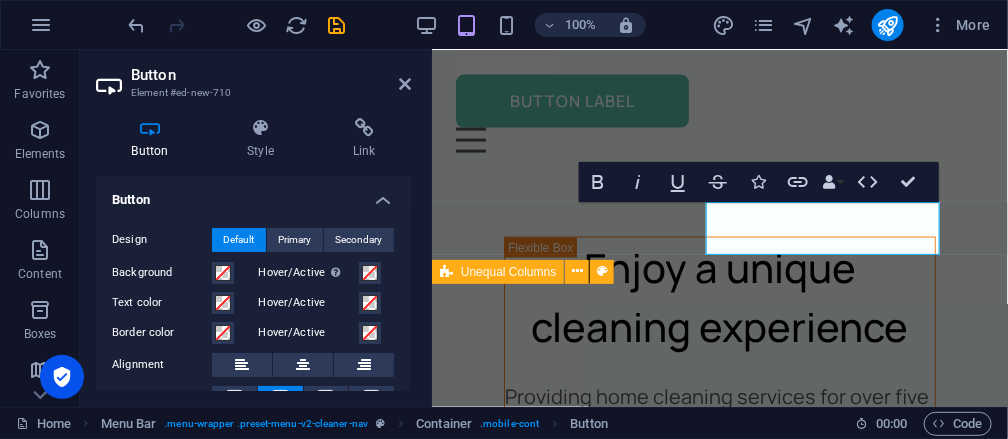 scroll, scrollTop: 574, scrollLeft: 0, axis: vertical 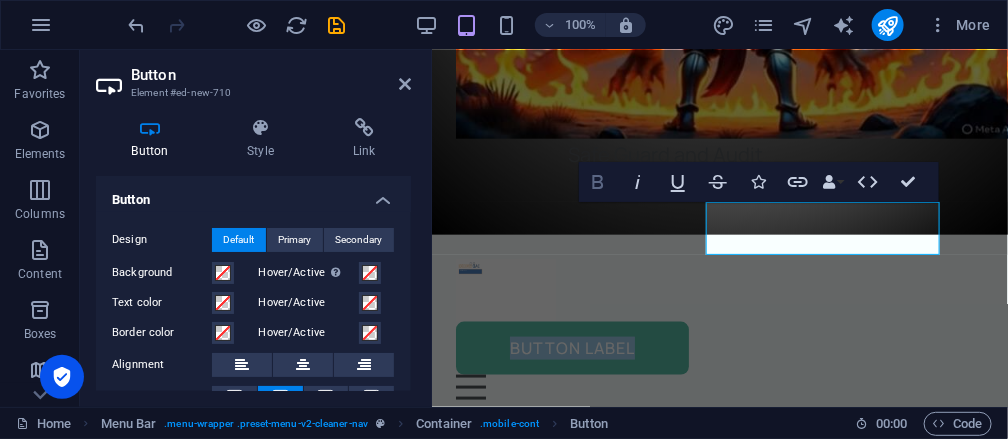 click 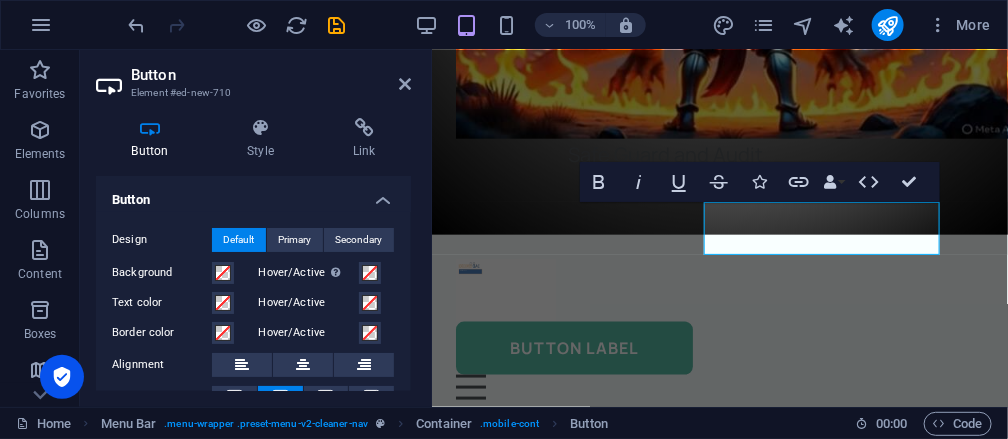 click at bounding box center [150, 128] 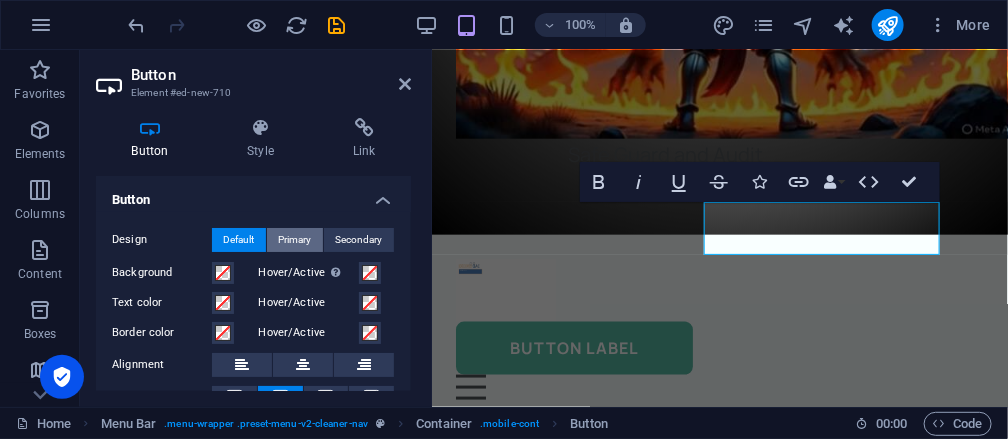 click on "Primary" at bounding box center (295, 240) 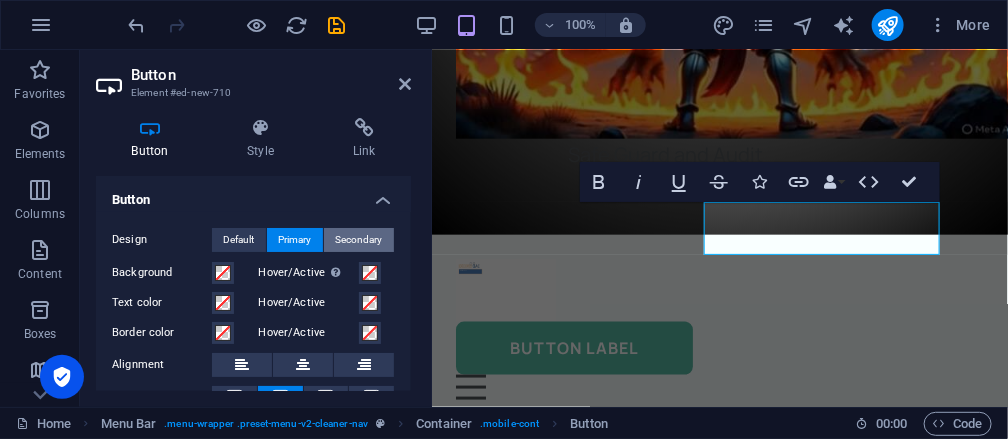 click on "Secondary" at bounding box center [359, 240] 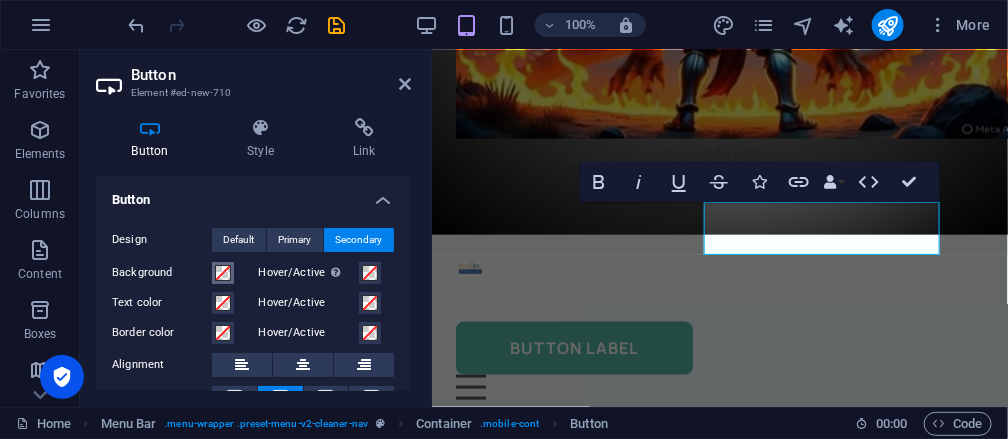 click at bounding box center [223, 273] 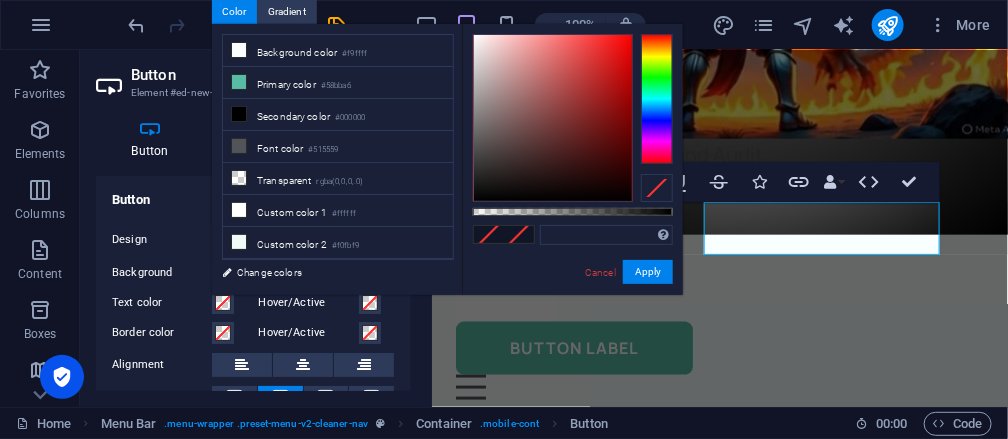 type on "#ee2020" 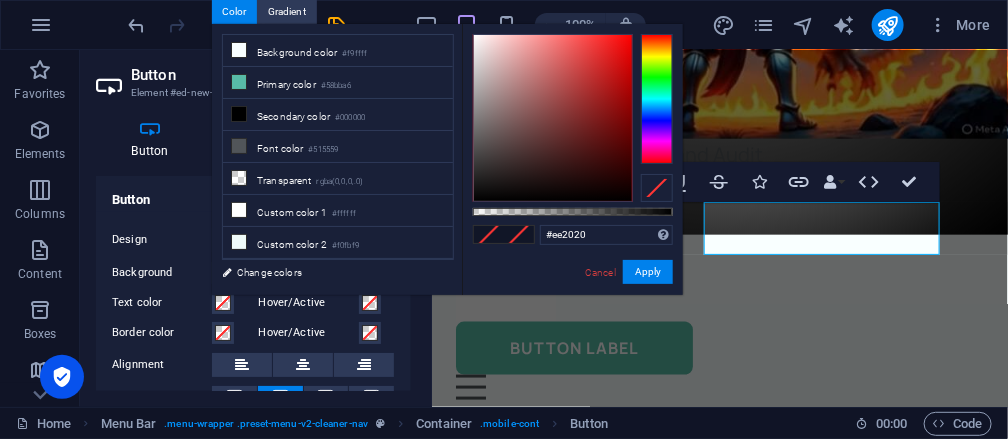 click at bounding box center (553, 118) 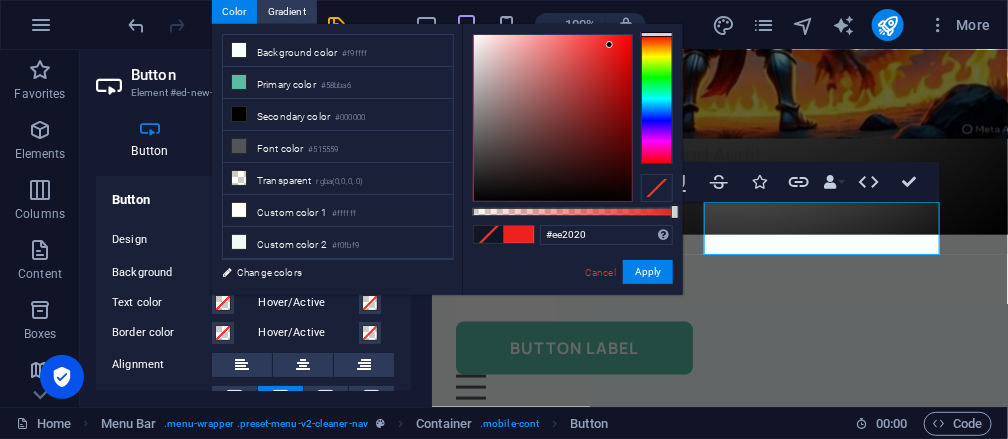 click at bounding box center (553, 118) 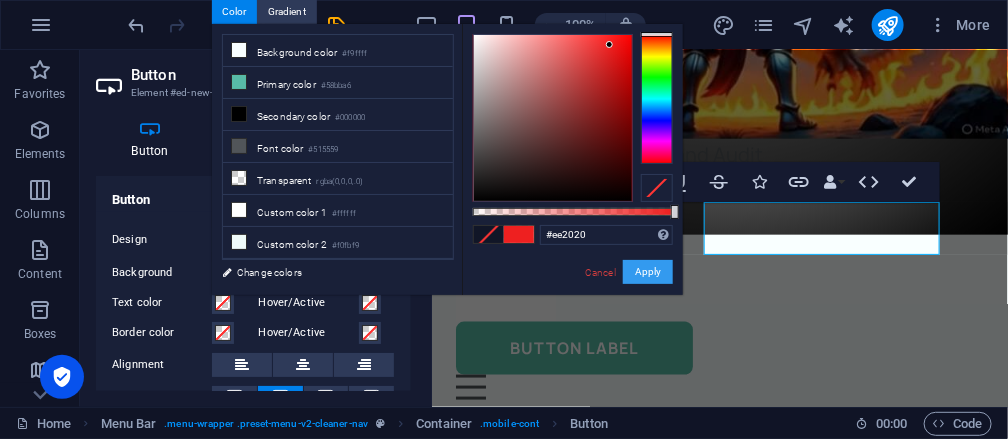 click on "Apply" at bounding box center (648, 272) 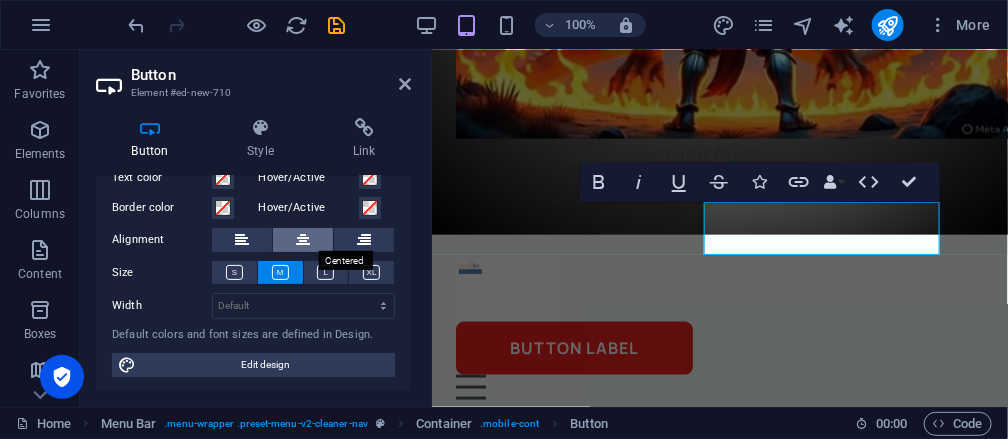 scroll, scrollTop: 25, scrollLeft: 0, axis: vertical 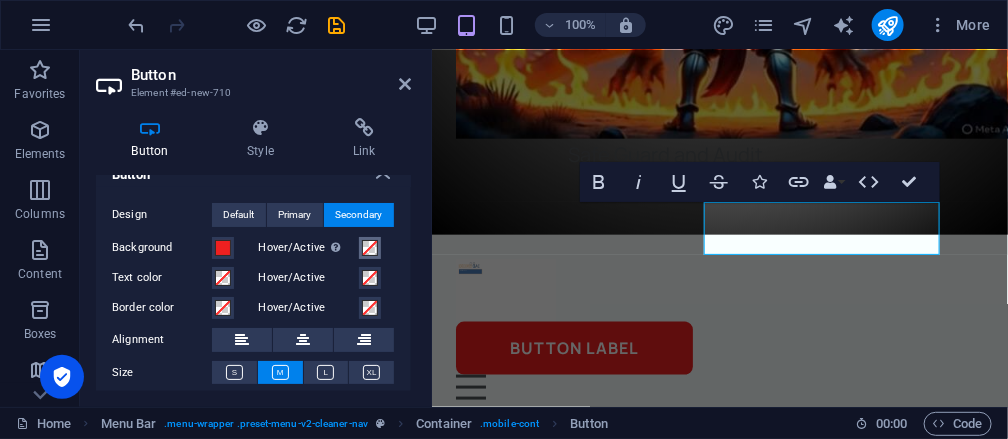 click at bounding box center [370, 248] 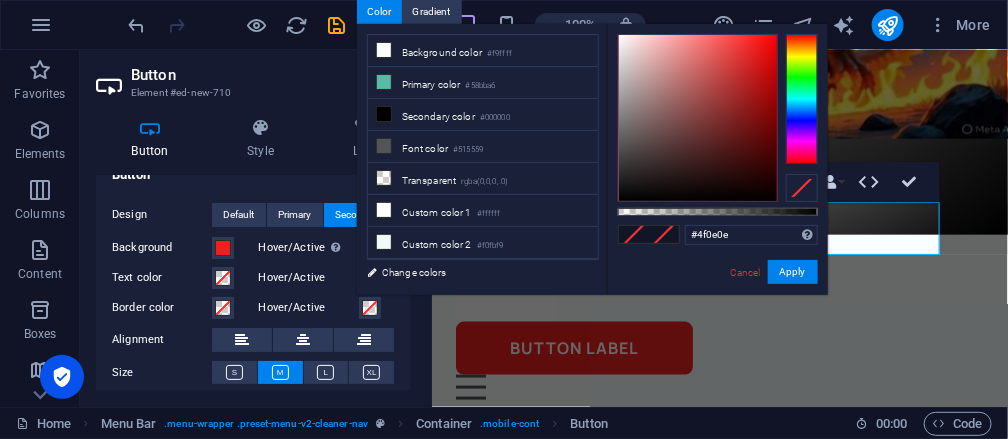 click at bounding box center (698, 118) 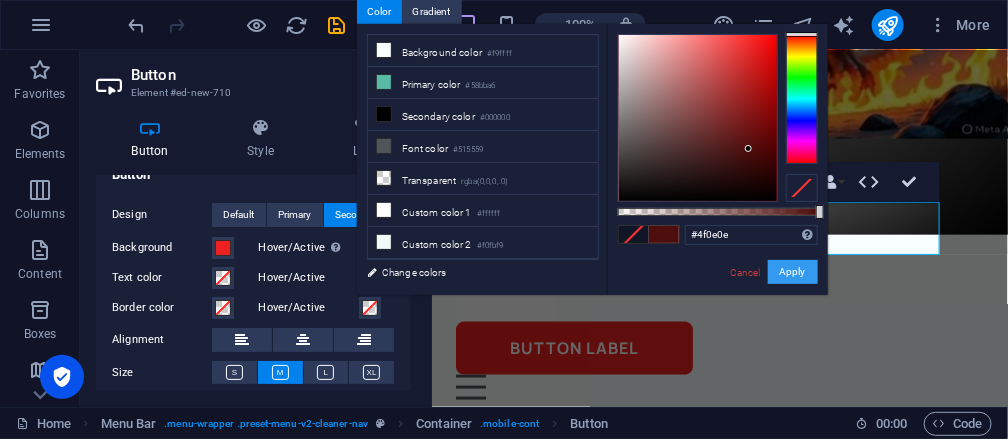 click on "Apply" at bounding box center (793, 272) 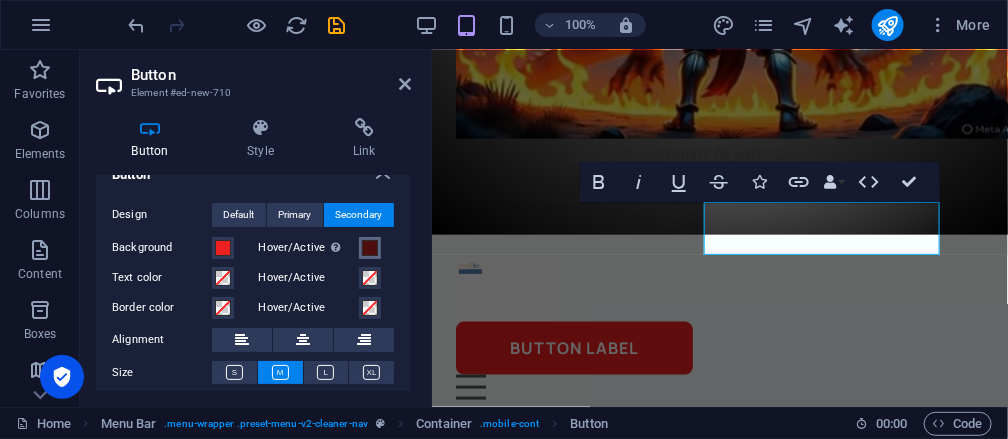 click at bounding box center (370, 248) 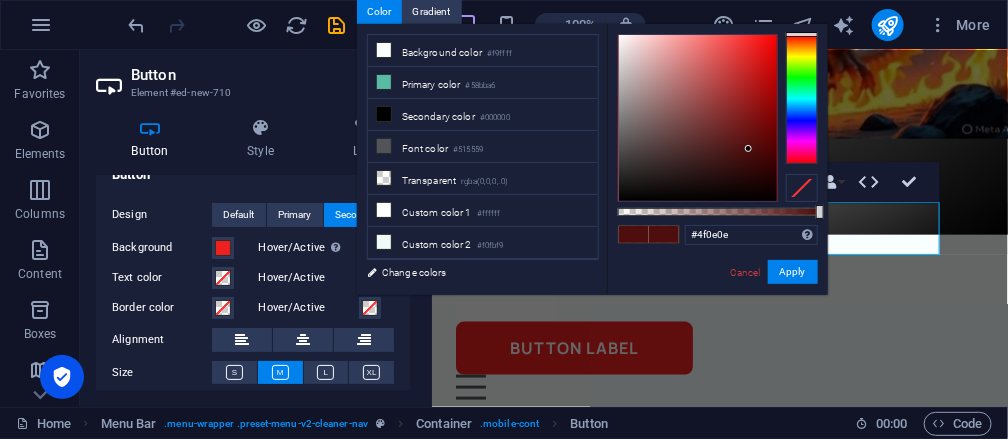 type on "#ddadad" 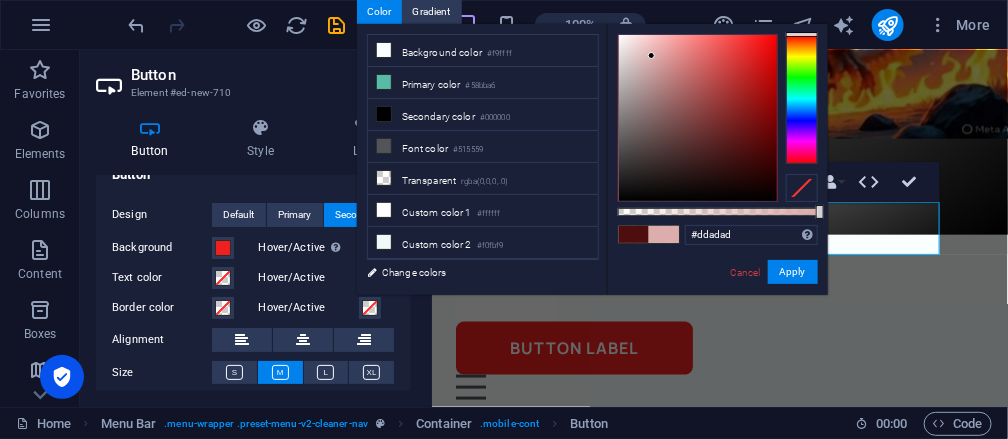 click at bounding box center (698, 118) 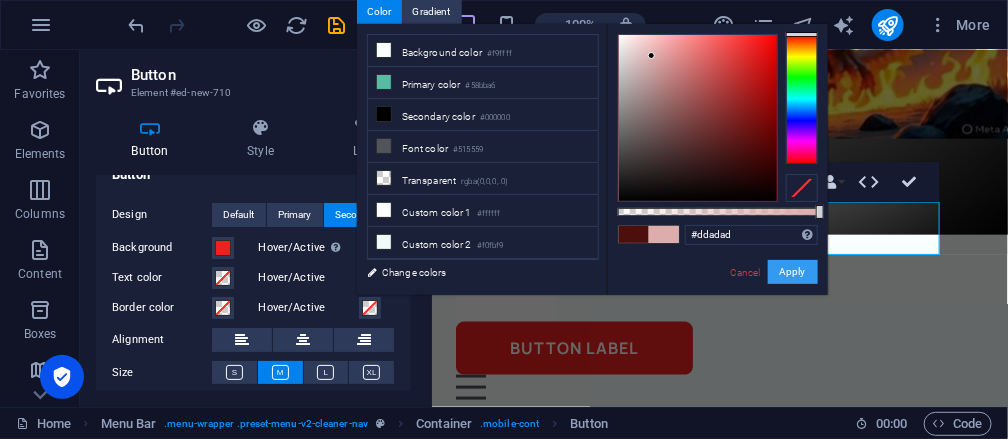 click on "Apply" at bounding box center (793, 272) 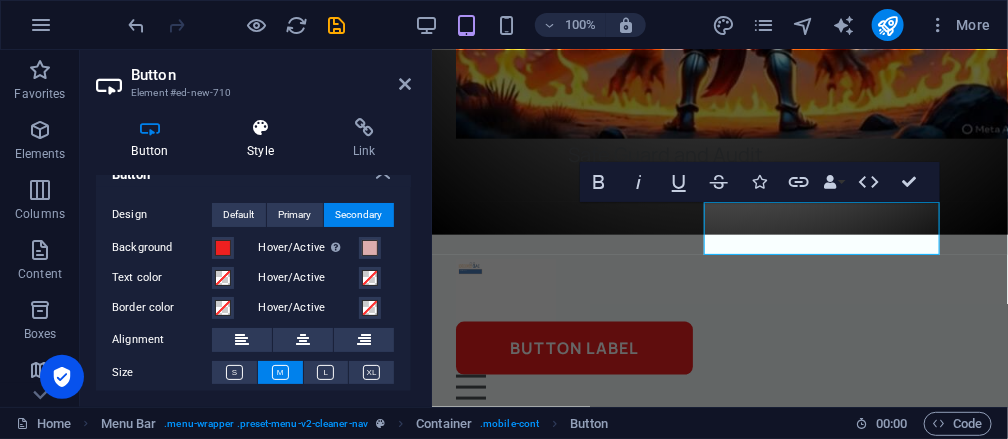 click at bounding box center [261, 128] 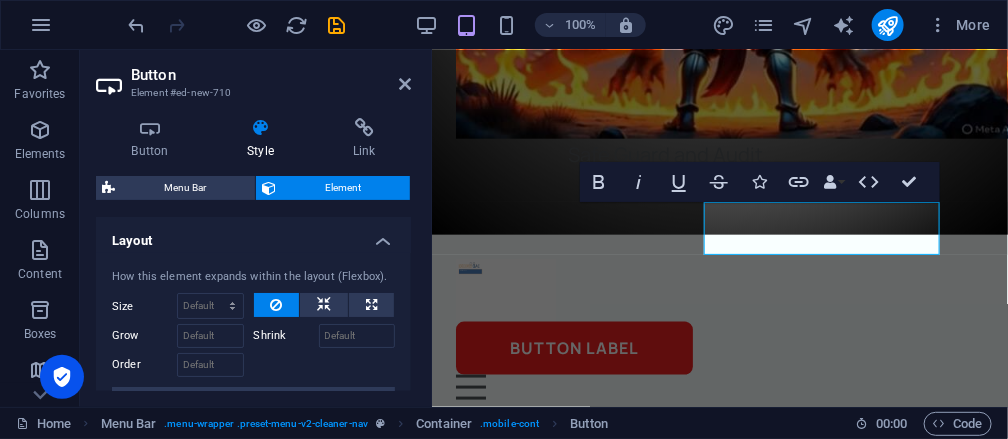 click on "Element" at bounding box center (343, 188) 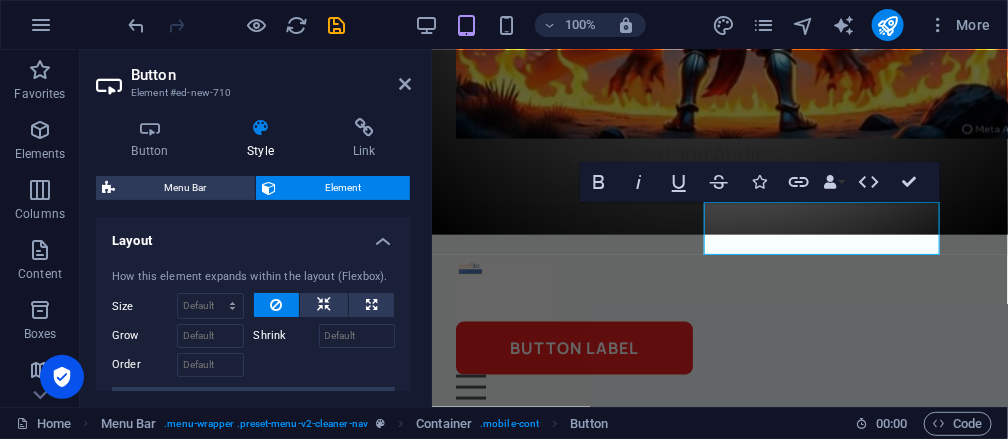 click on "Element" at bounding box center [343, 188] 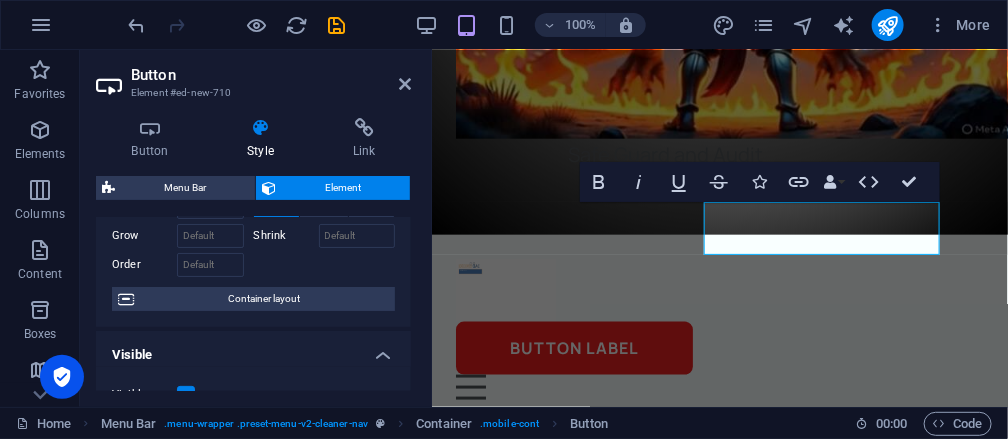 scroll, scrollTop: 200, scrollLeft: 0, axis: vertical 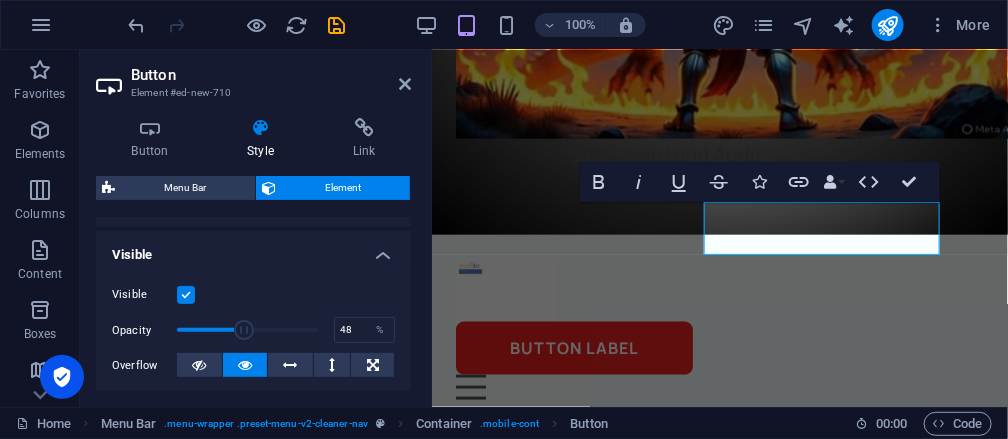 drag, startPoint x: 313, startPoint y: 329, endPoint x: 243, endPoint y: 325, distance: 70.11419 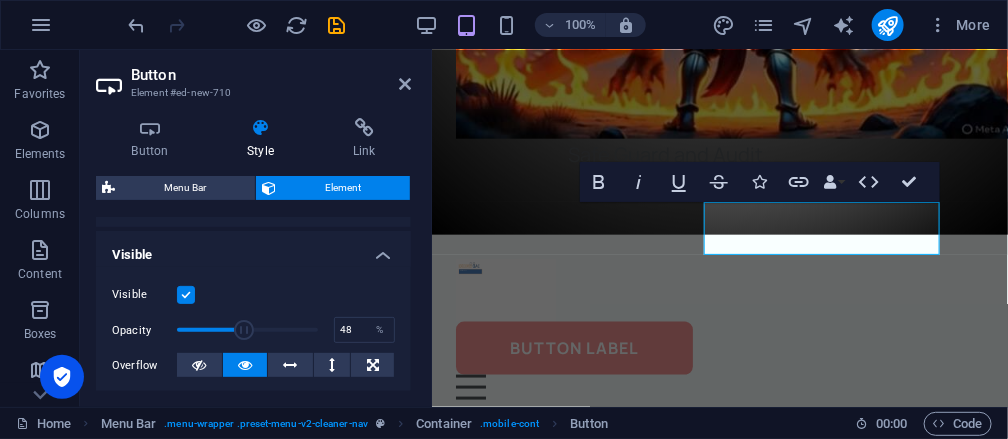 click at bounding box center (244, 330) 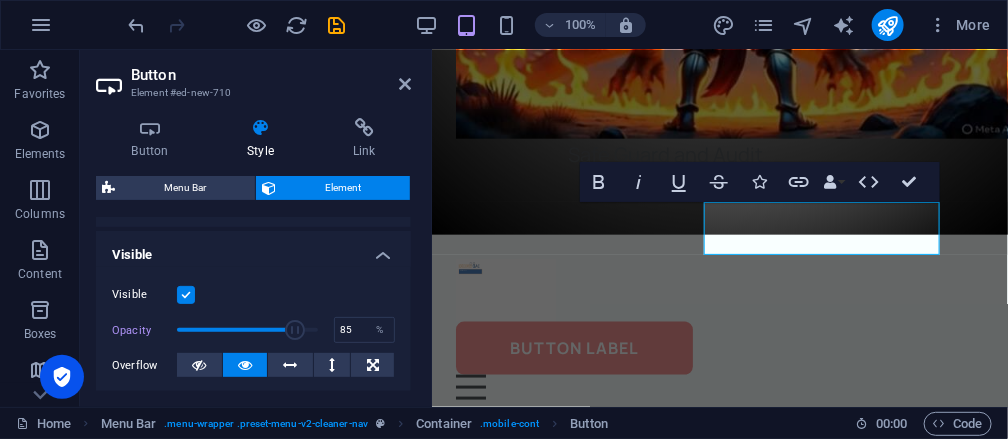 type on "87" 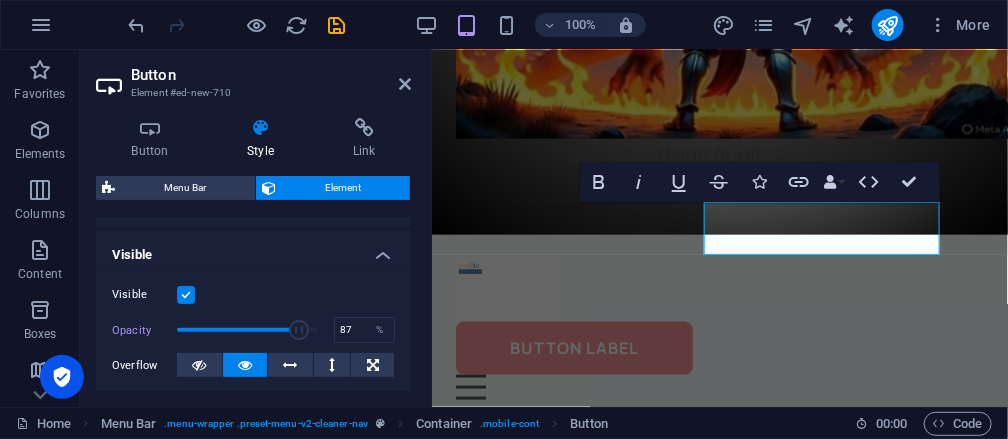 drag, startPoint x: 234, startPoint y: 327, endPoint x: 297, endPoint y: 333, distance: 63.28507 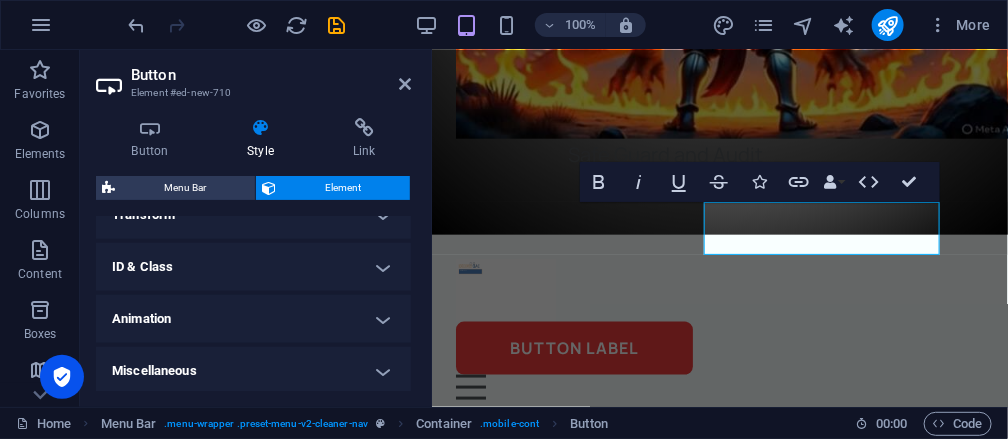 scroll, scrollTop: 669, scrollLeft: 0, axis: vertical 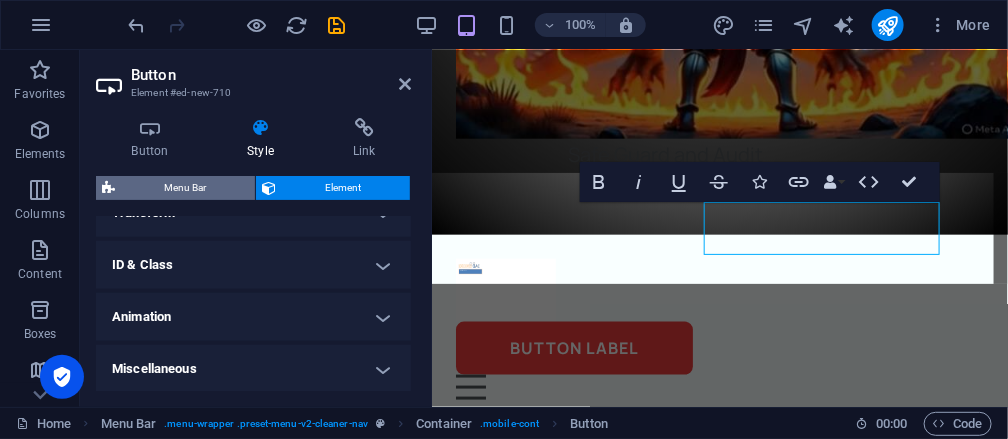 click on "Menu Bar" at bounding box center [185, 188] 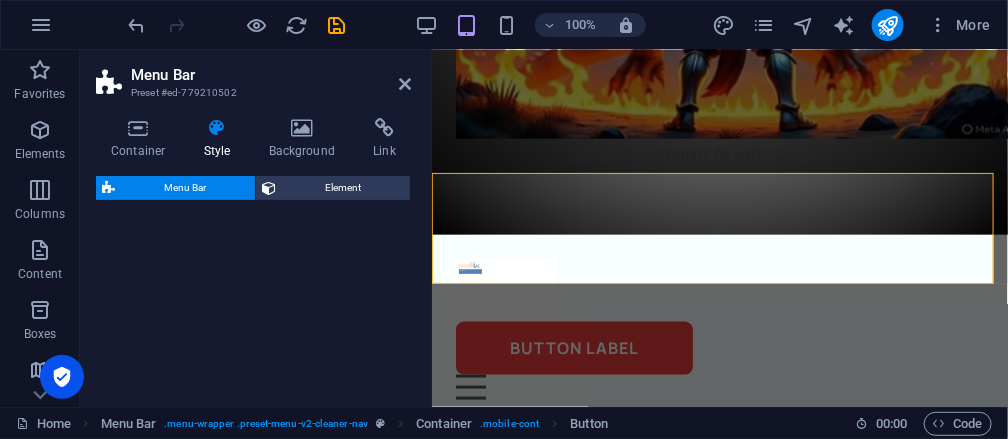 select on "px" 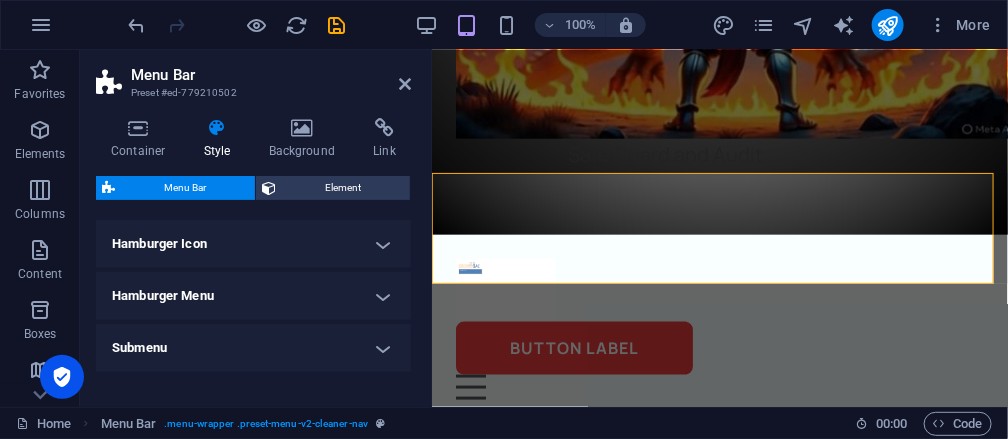 scroll, scrollTop: 676, scrollLeft: 0, axis: vertical 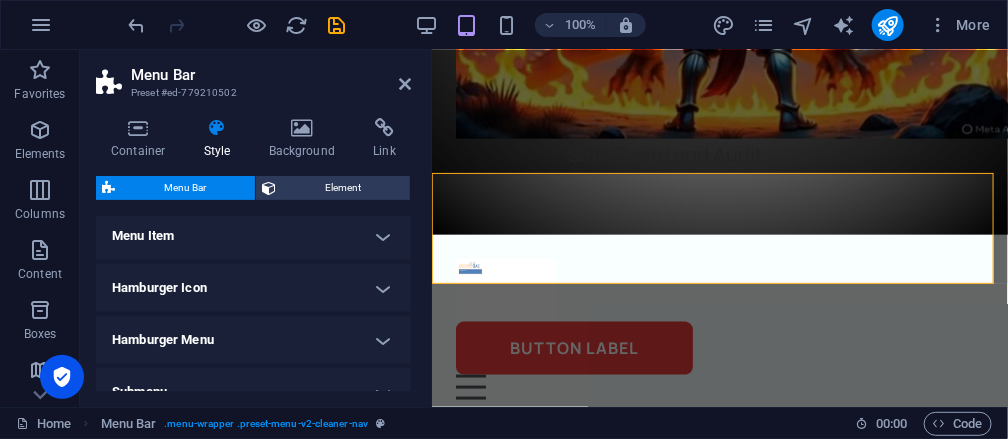 click on "Hamburger Menu" at bounding box center [253, 340] 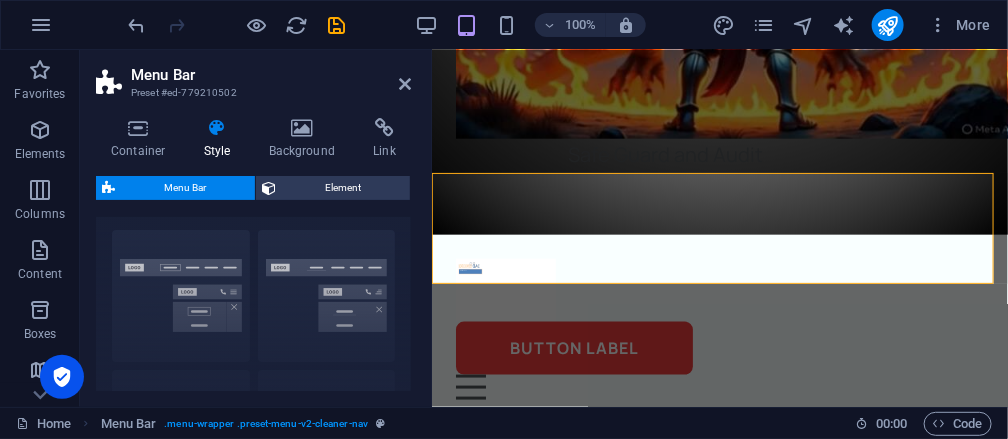 scroll, scrollTop: 0, scrollLeft: 0, axis: both 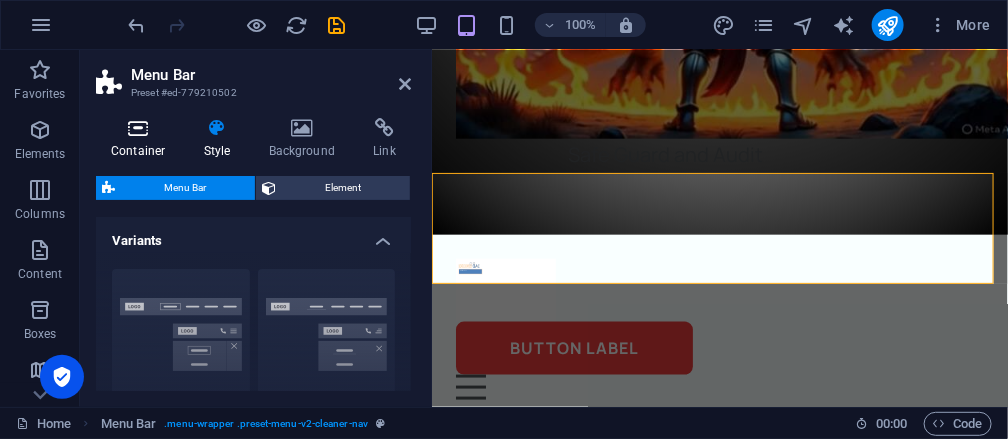 click at bounding box center [138, 128] 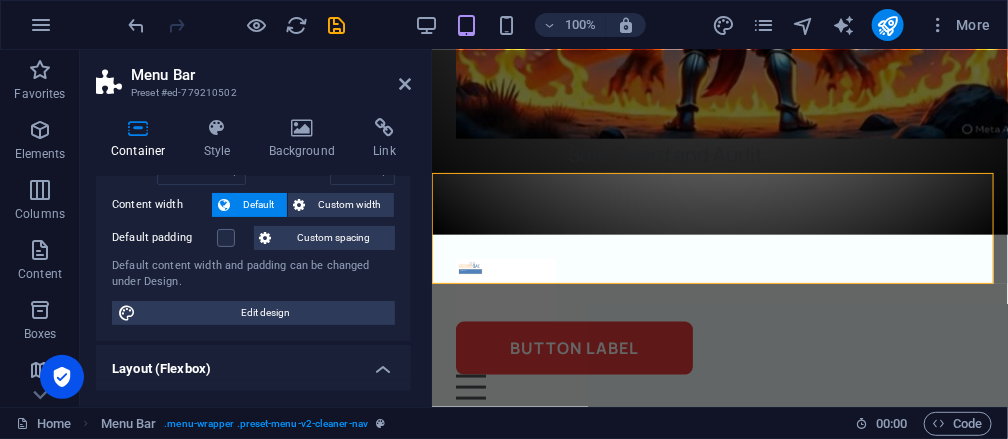 scroll, scrollTop: 0, scrollLeft: 0, axis: both 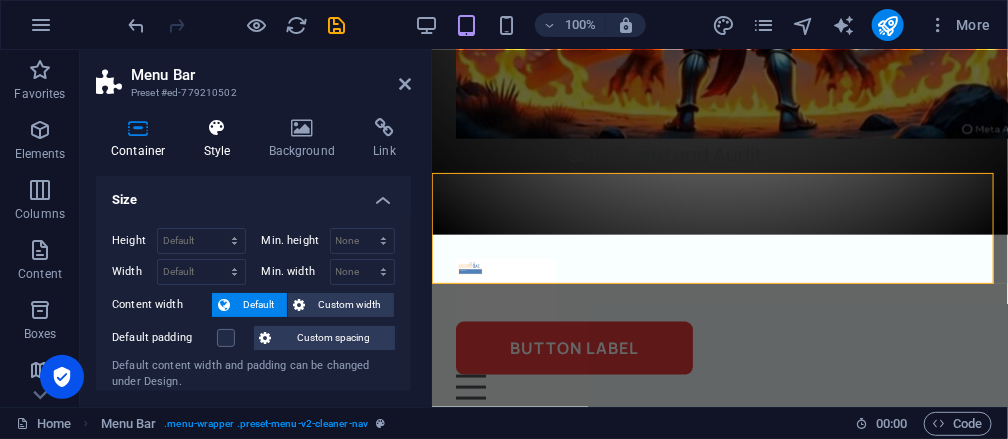 click at bounding box center (217, 128) 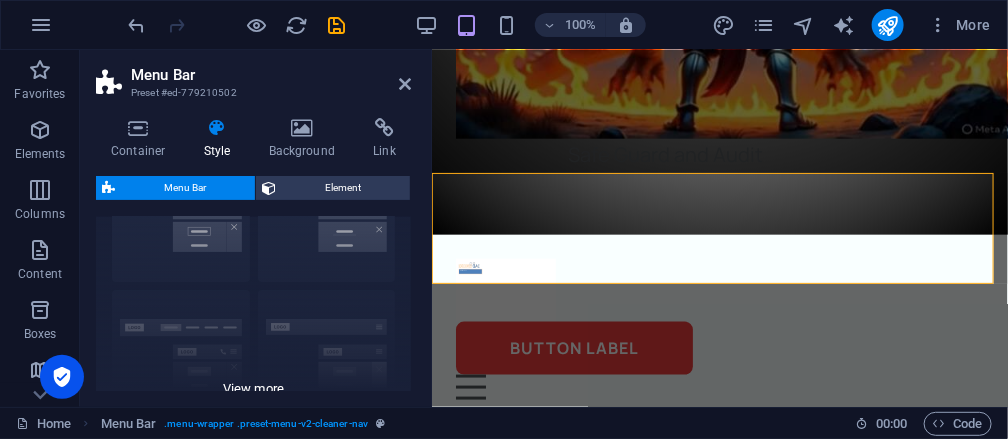 scroll, scrollTop: 0, scrollLeft: 0, axis: both 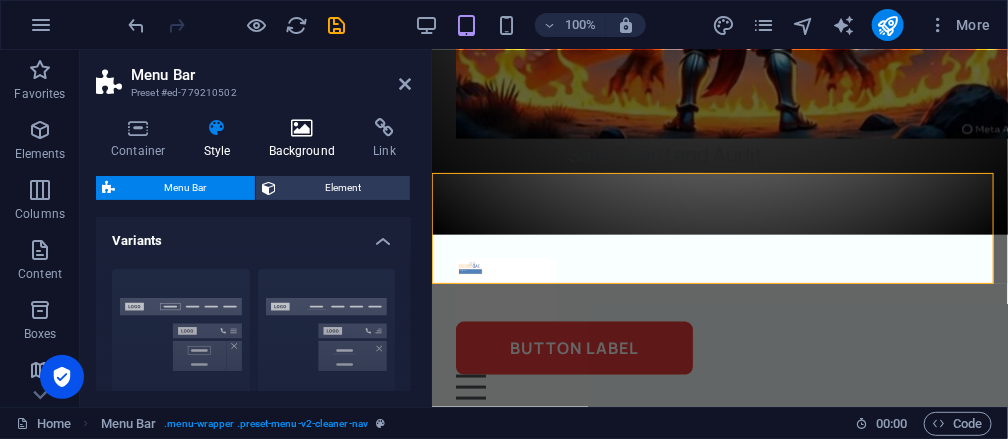 click at bounding box center (302, 128) 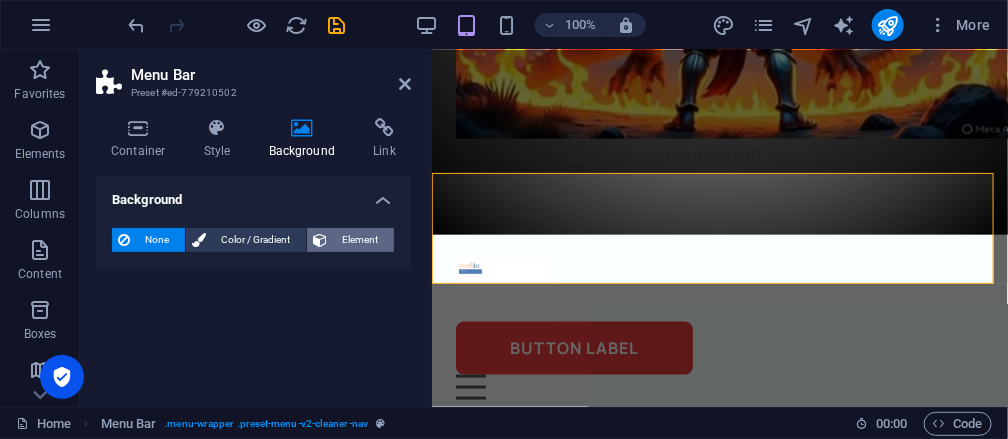 click on "Element" at bounding box center (360, 240) 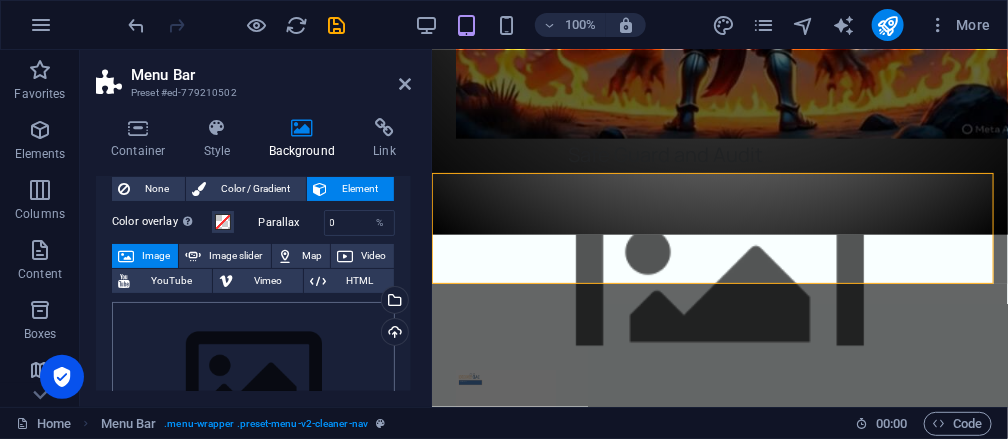 scroll, scrollTop: 0, scrollLeft: 0, axis: both 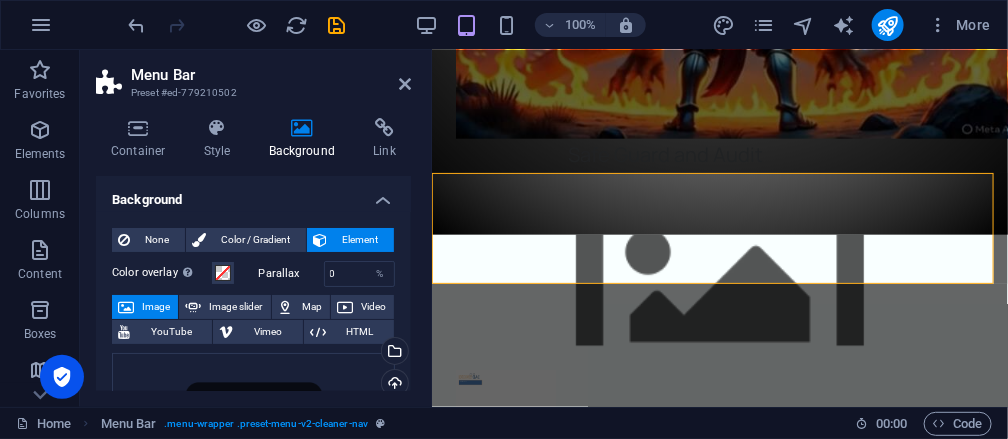 click on "Image" at bounding box center (156, 307) 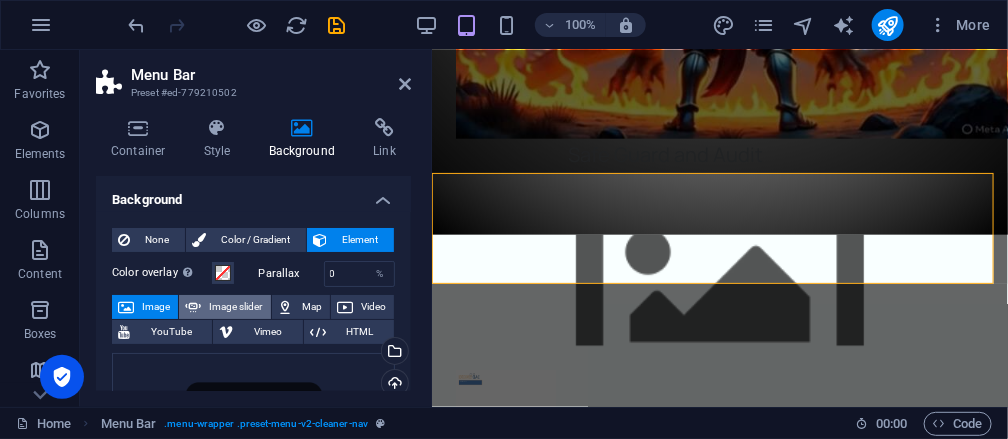 click on "Image slider" at bounding box center [235, 307] 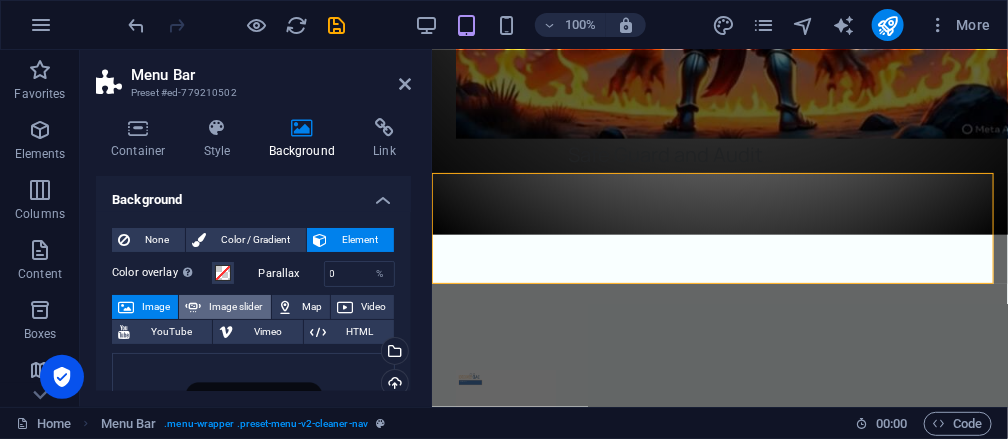 select on "ms" 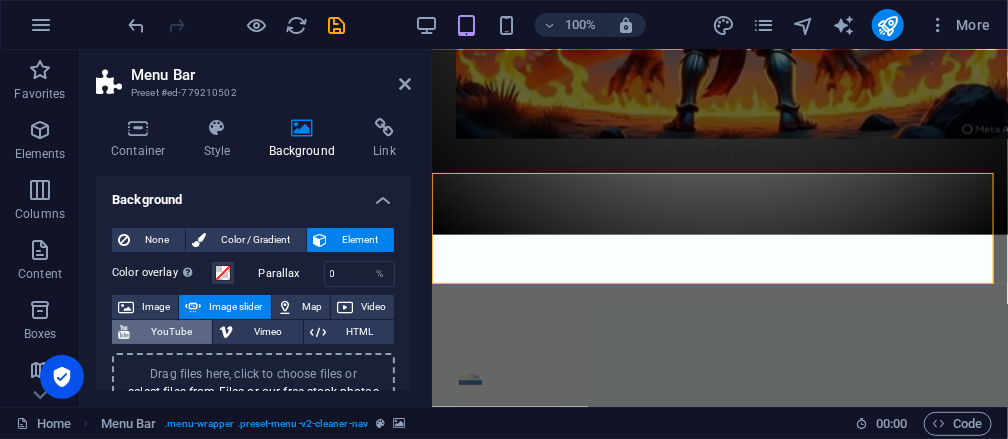 click on "YouTube" at bounding box center [171, 332] 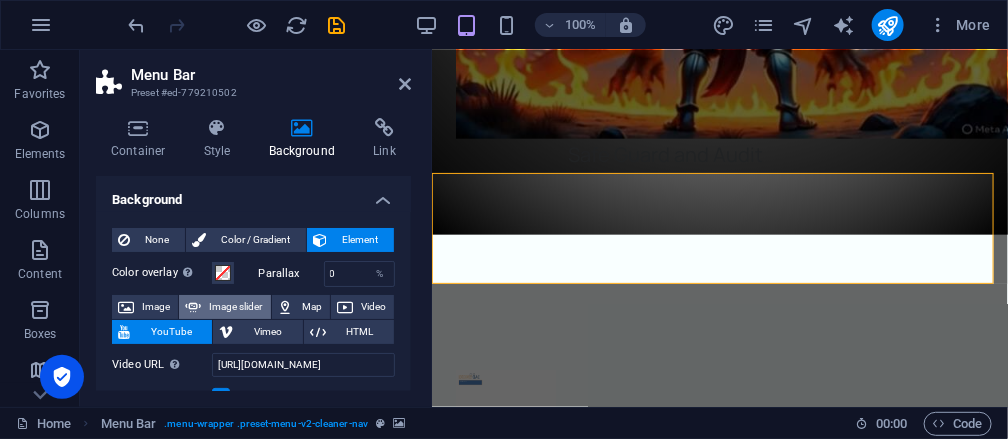 click on "Image slider" at bounding box center [235, 307] 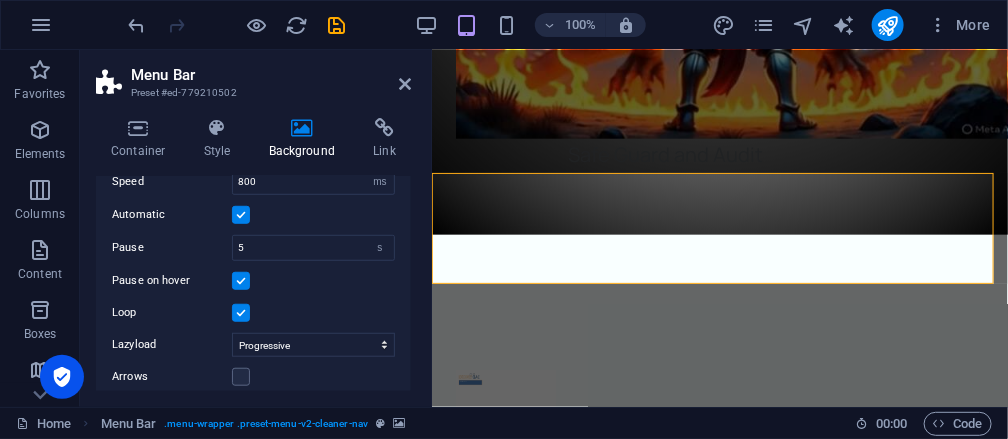 scroll, scrollTop: 474, scrollLeft: 0, axis: vertical 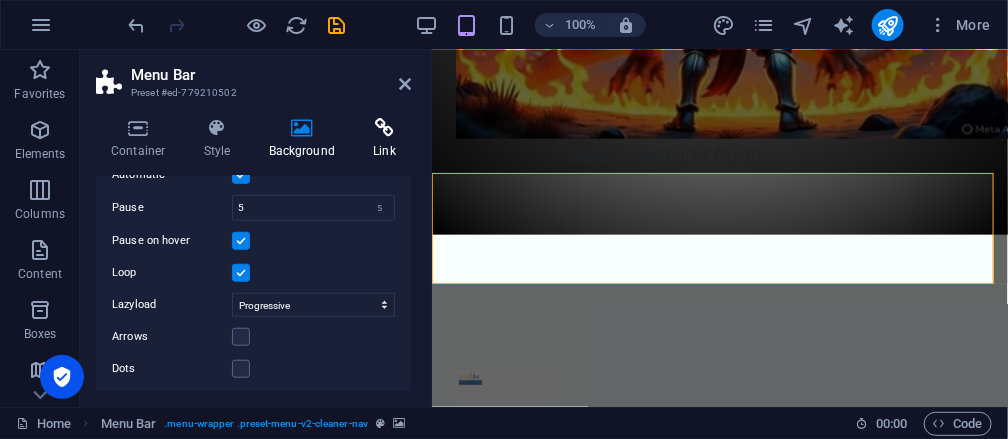 click at bounding box center [384, 128] 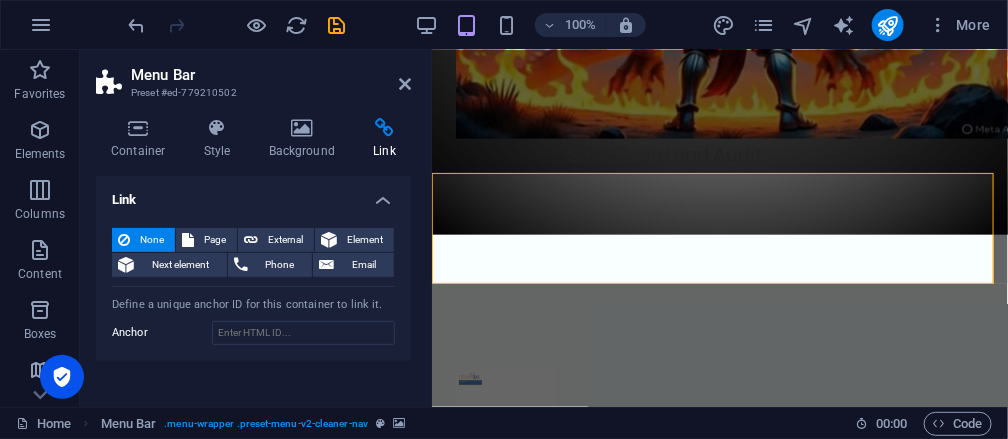 click on "Menu Bar" at bounding box center [271, 75] 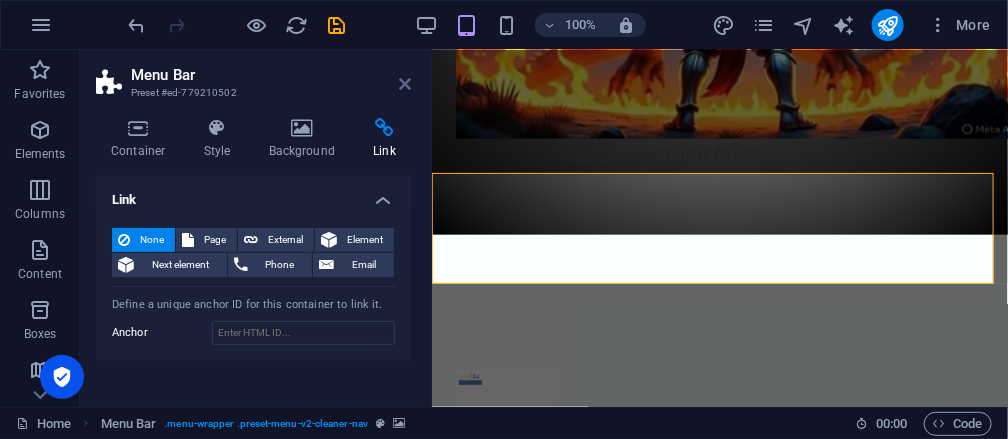 click at bounding box center [405, 84] 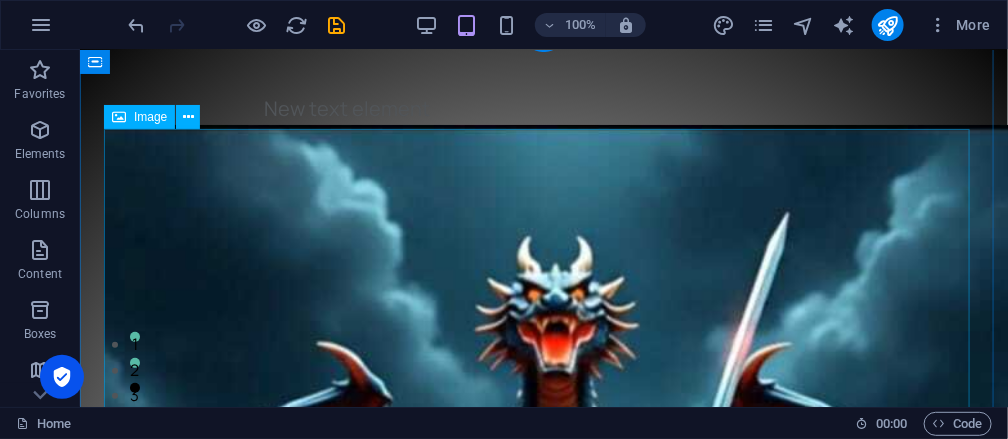 scroll, scrollTop: 0, scrollLeft: 0, axis: both 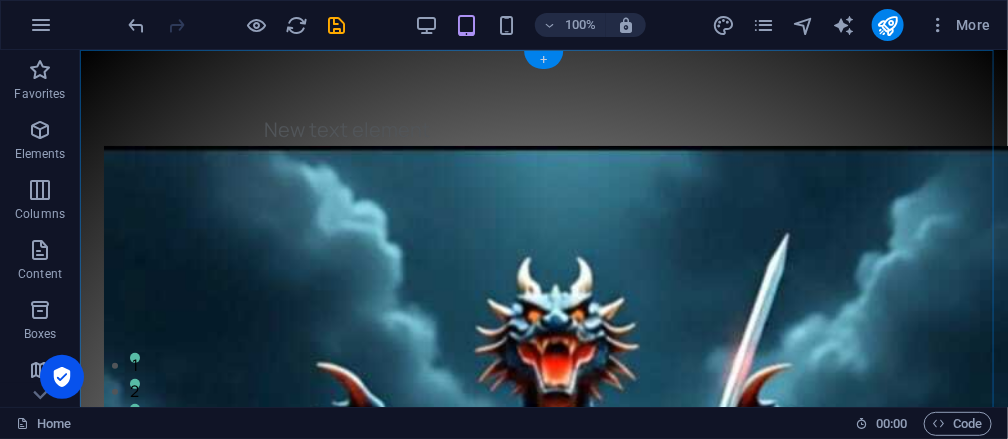 click on "+" at bounding box center (543, 60) 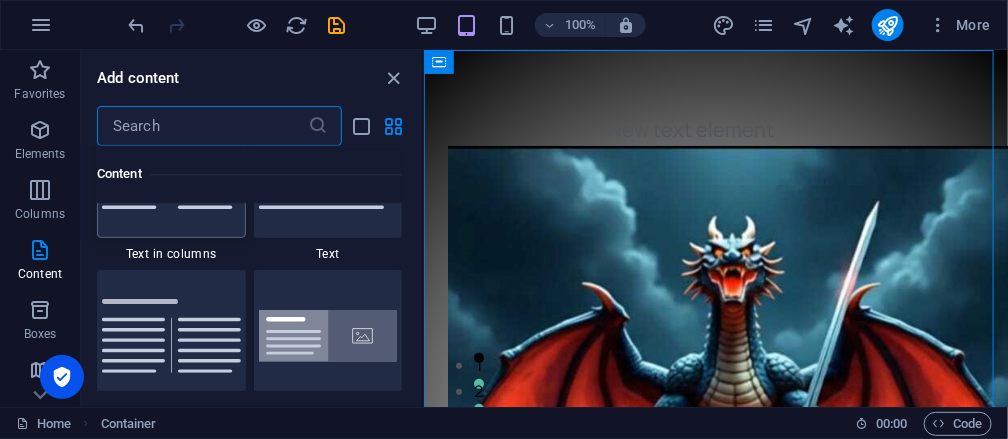 scroll, scrollTop: 3498, scrollLeft: 0, axis: vertical 